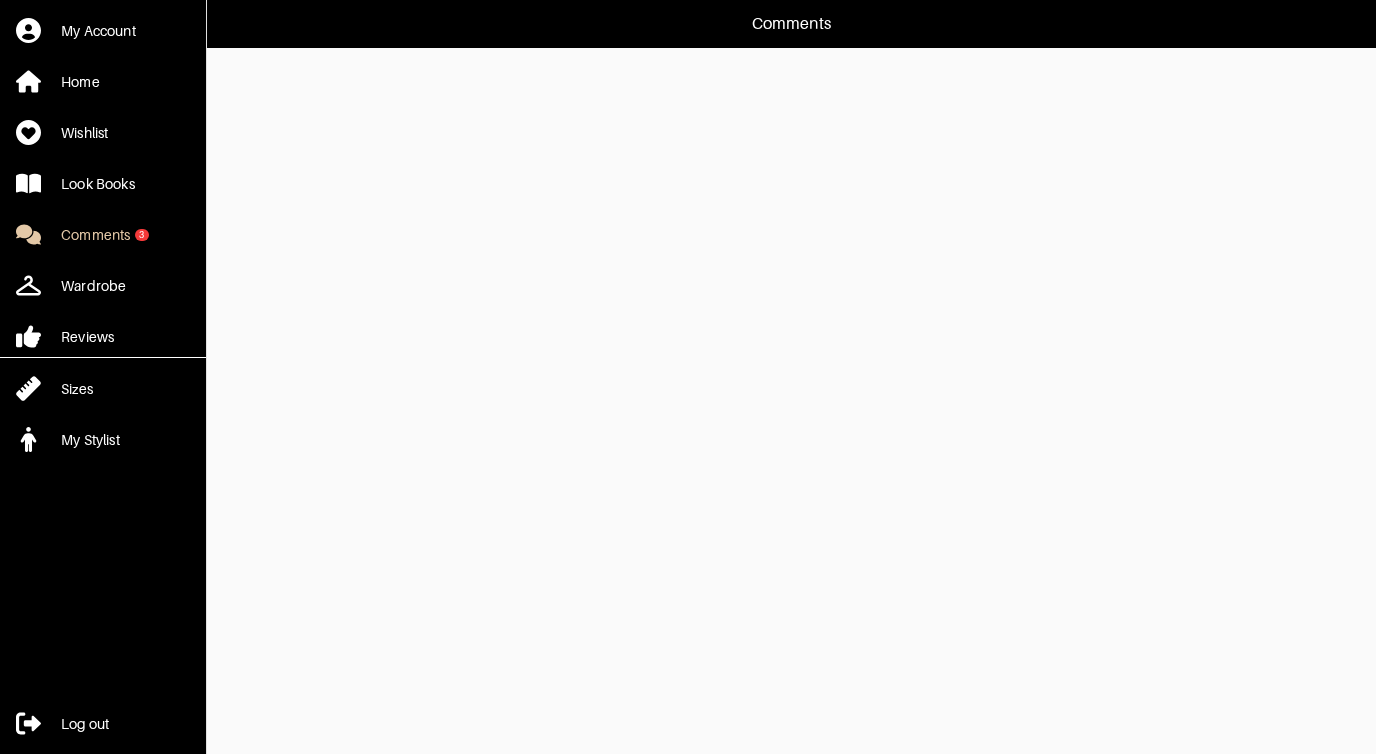 scroll, scrollTop: 0, scrollLeft: 0, axis: both 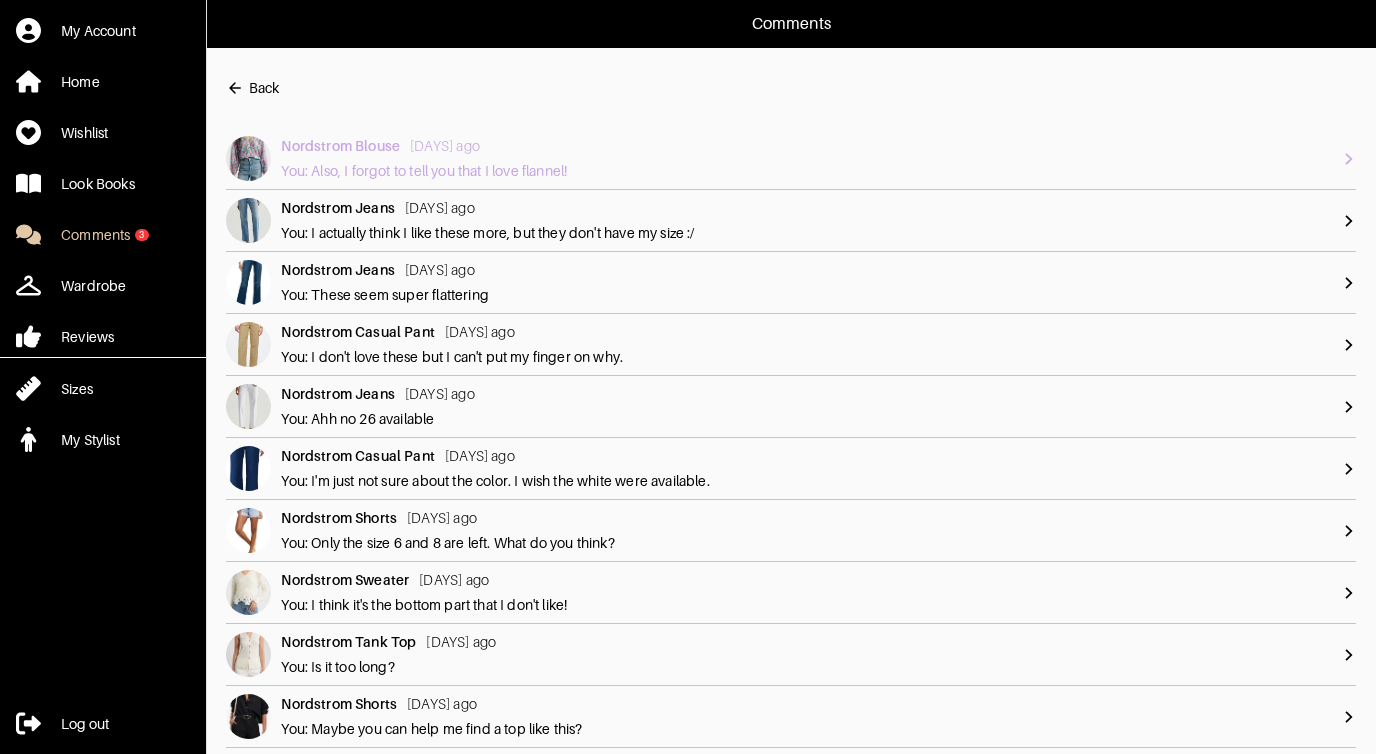 click on "Nordstrom    Blouse" at bounding box center (340, 146) 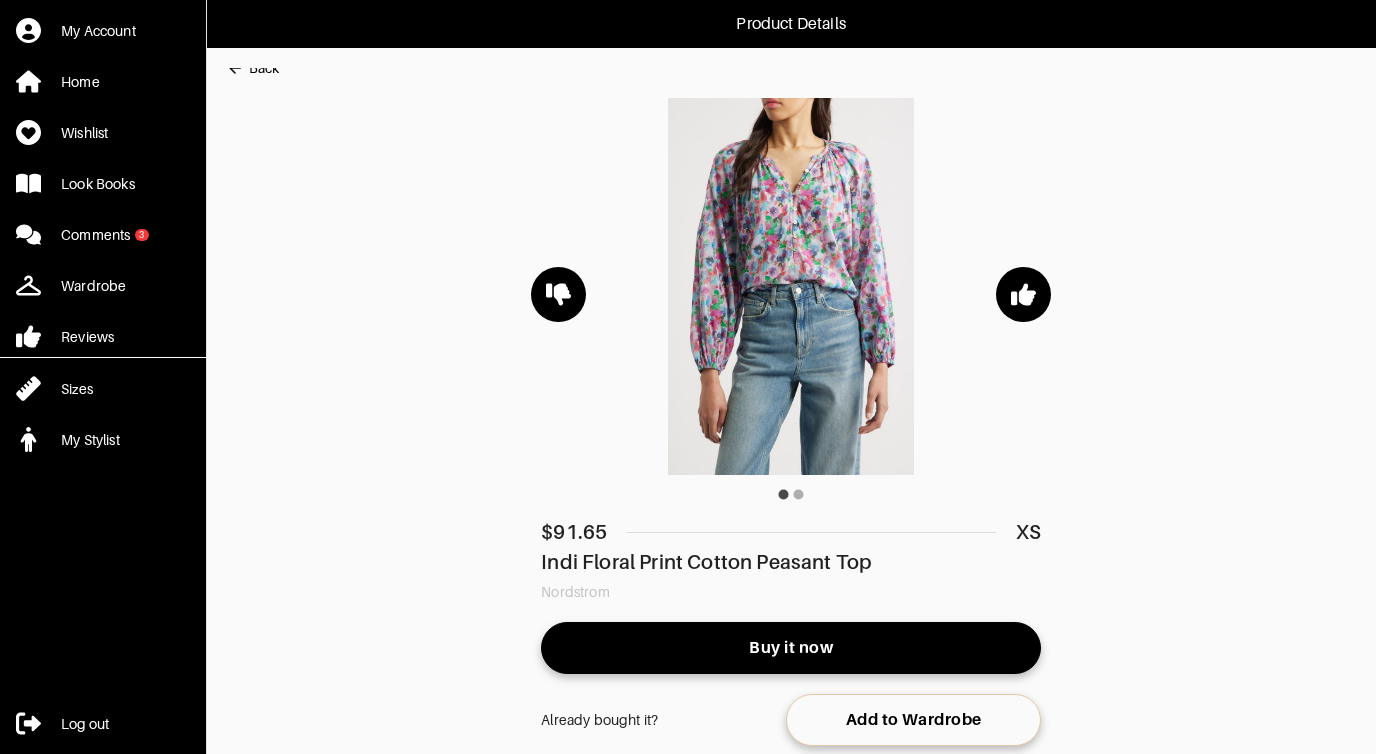 click on "Back $ 91.65 XS Indi Floral Print Cotton Peasant Top Nordstrom Buy it now Already bought it? Add to Wardrobe Comments You [DAYS] ago Not sure about these colors You [DAYS] ago Also, I forgot to tell you that I love flannel! x" at bounding box center (781, 614) 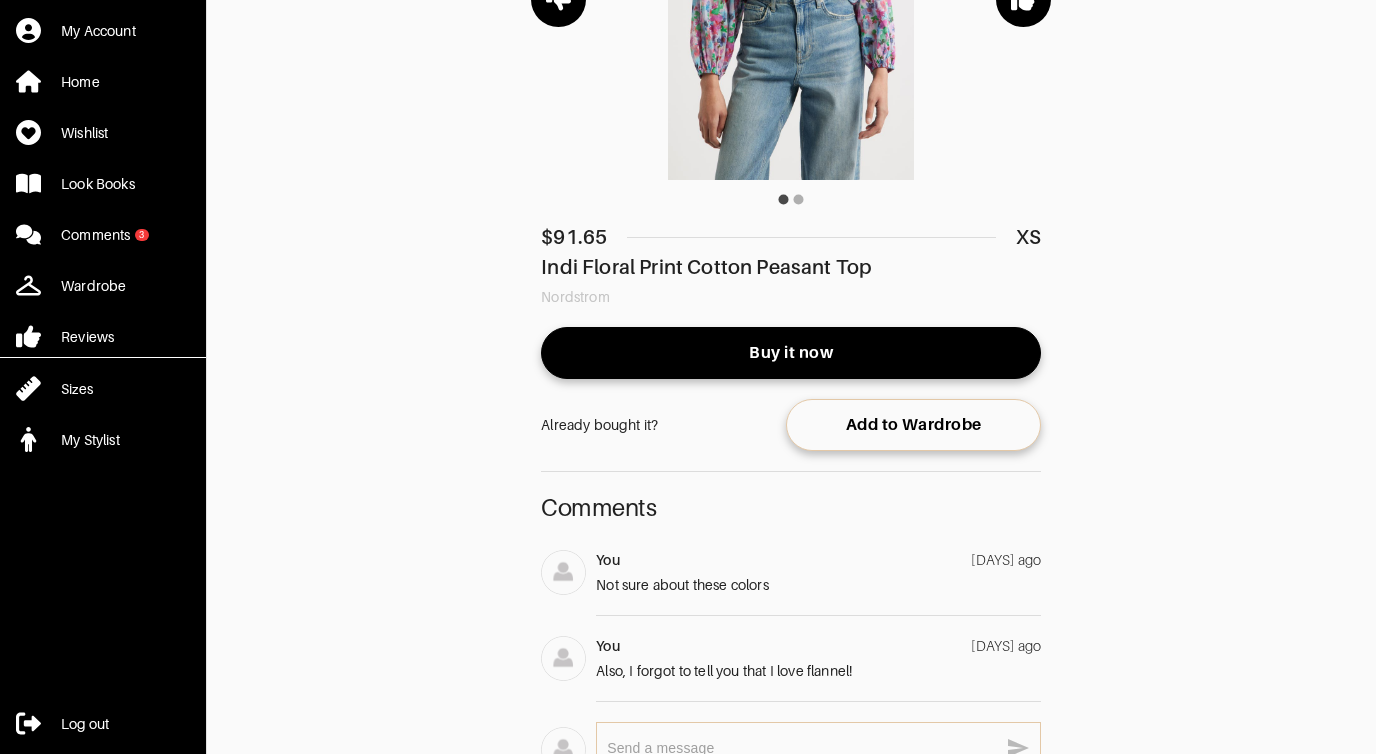scroll, scrollTop: 320, scrollLeft: 0, axis: vertical 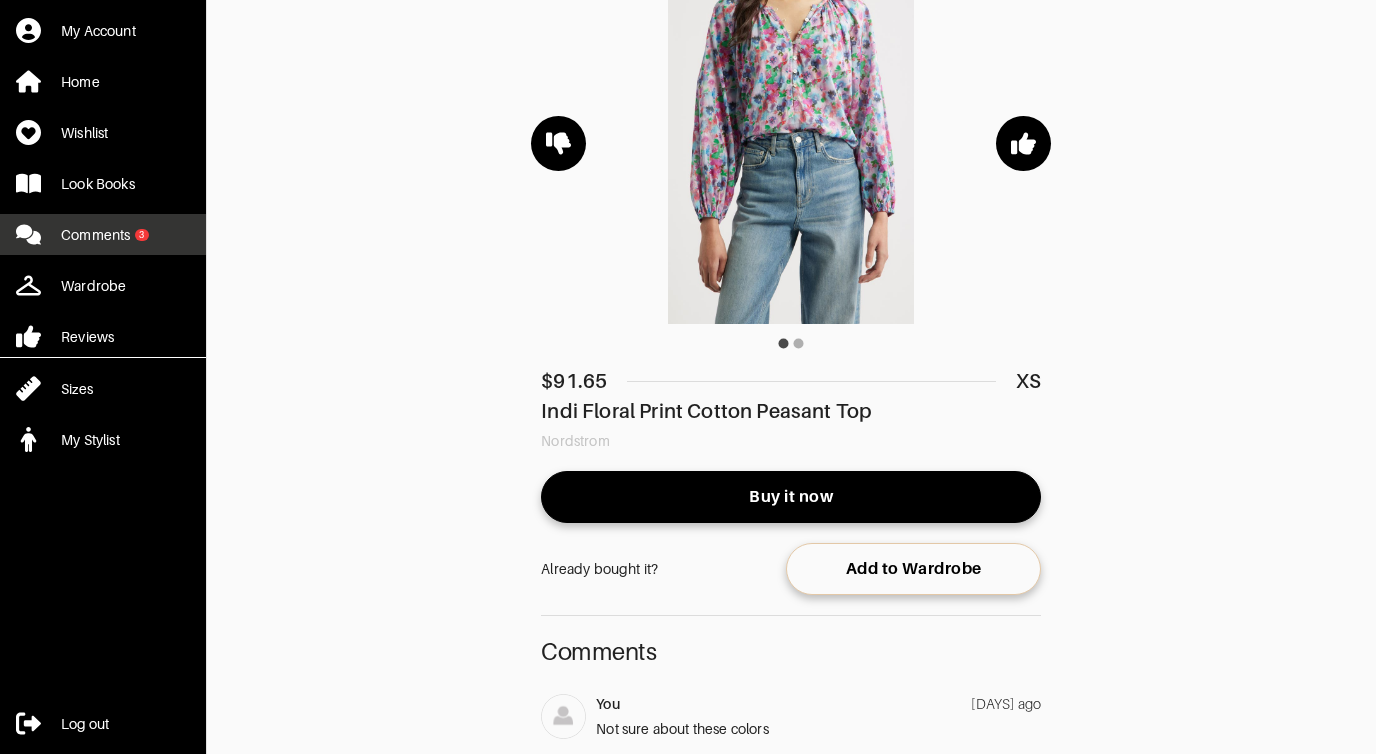 click on "Comments" at bounding box center [95, 235] 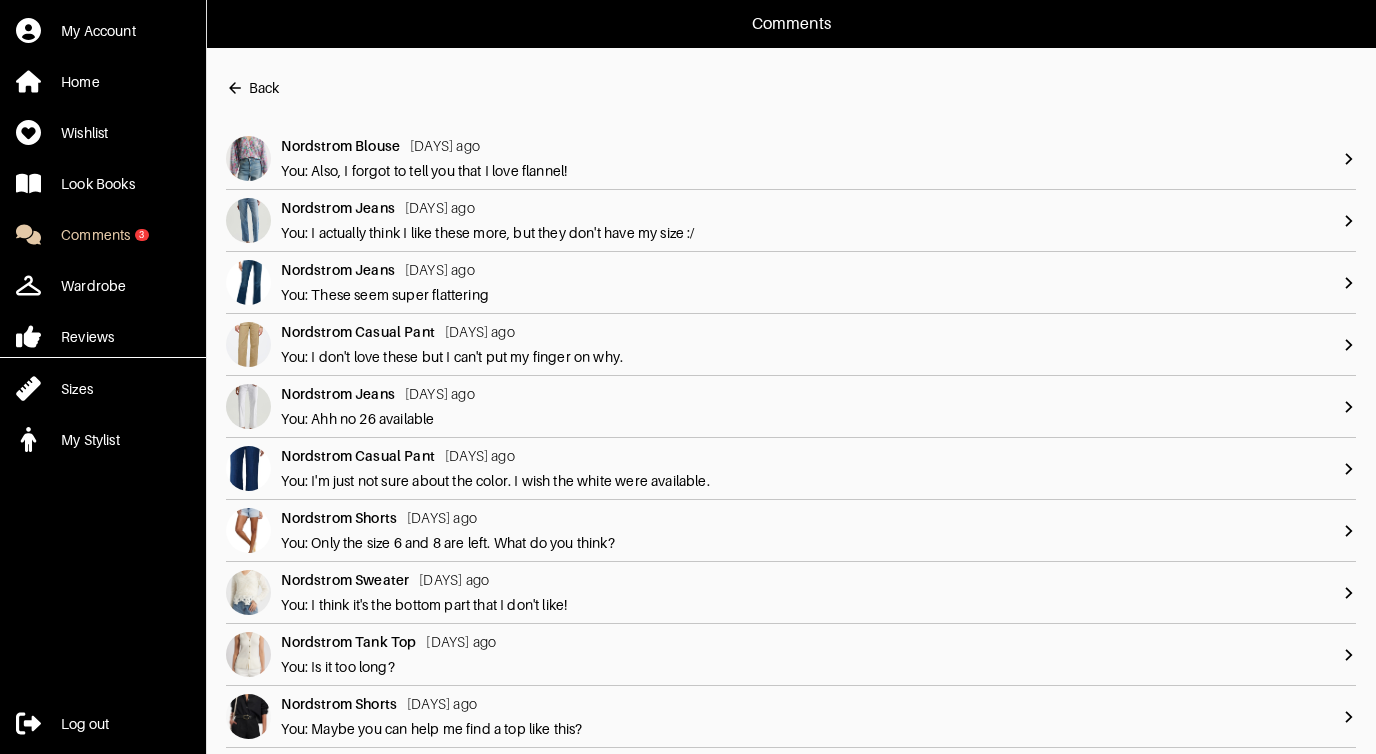 click 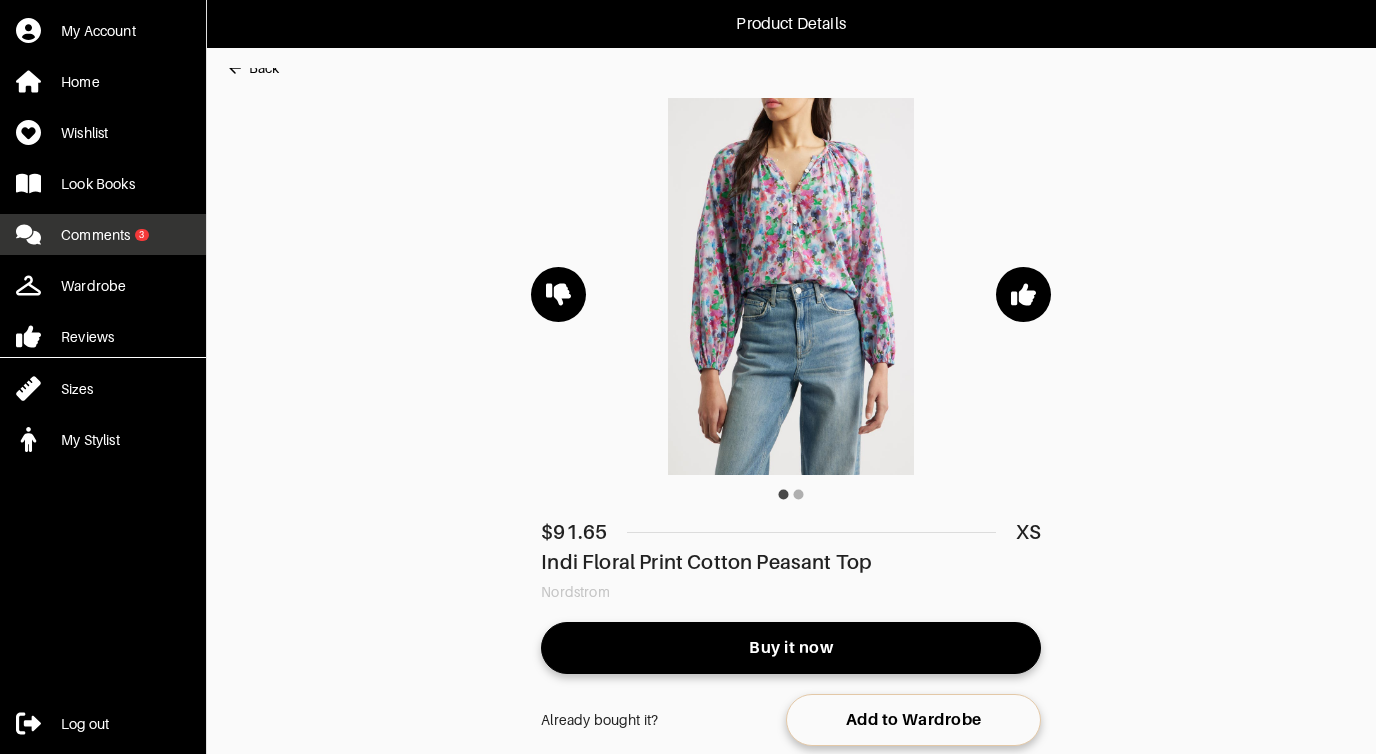 click on "Comments" at bounding box center [95, 235] 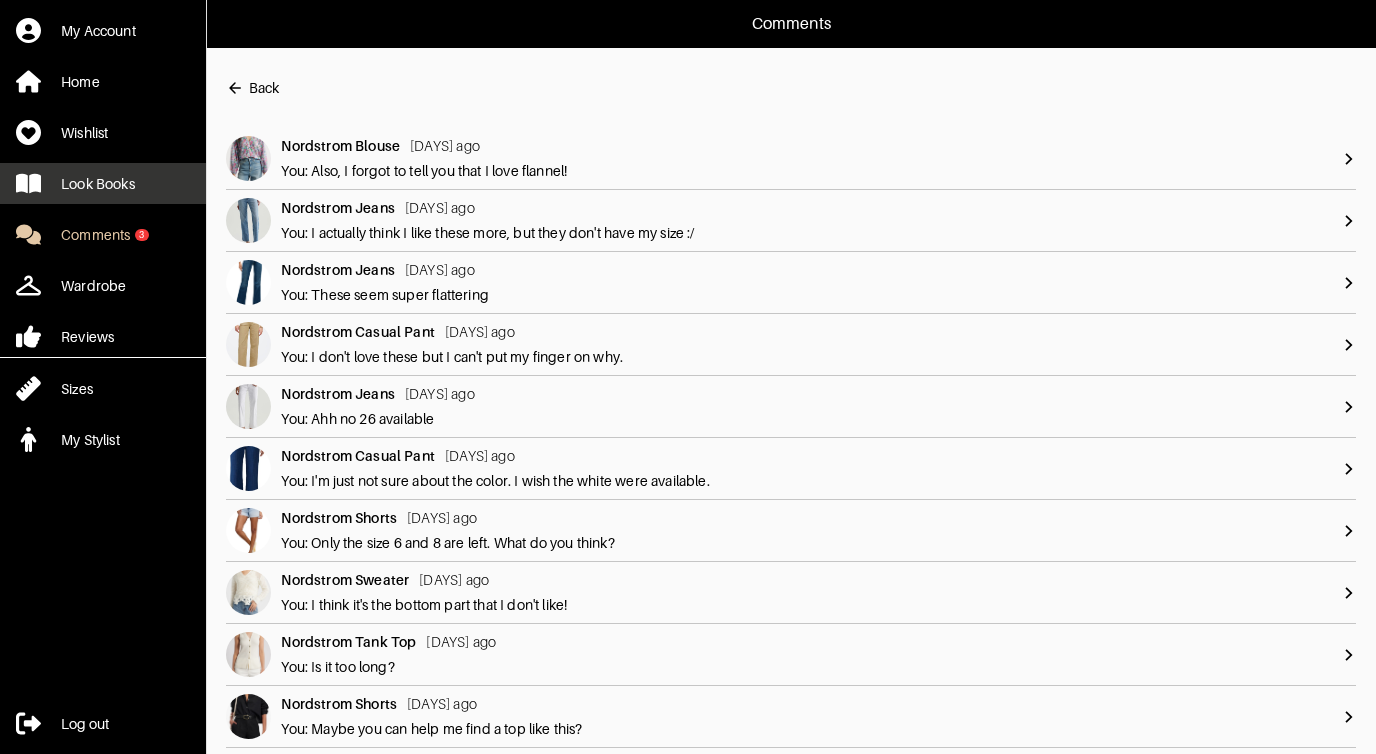 click on "Look Books" at bounding box center [98, 184] 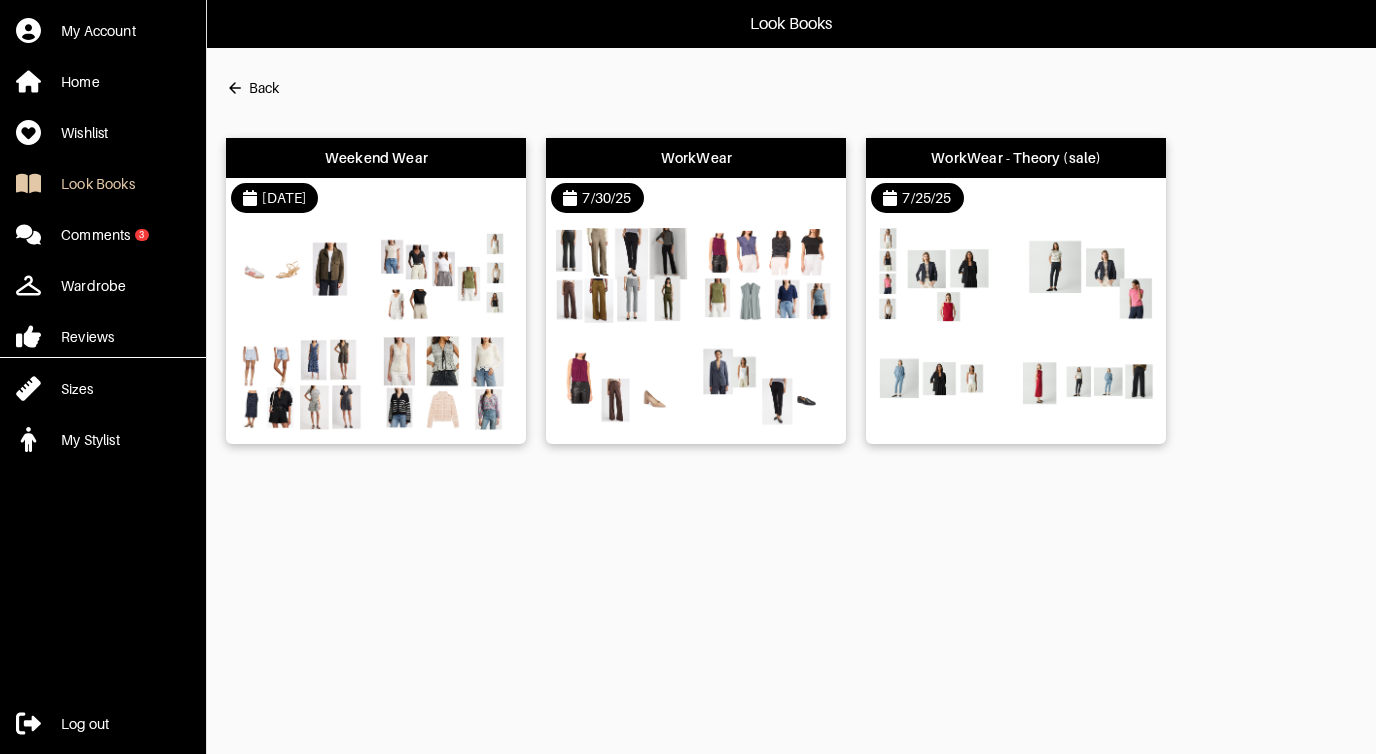 click on "WorkWear - Theory (sale)" at bounding box center (1016, 158) 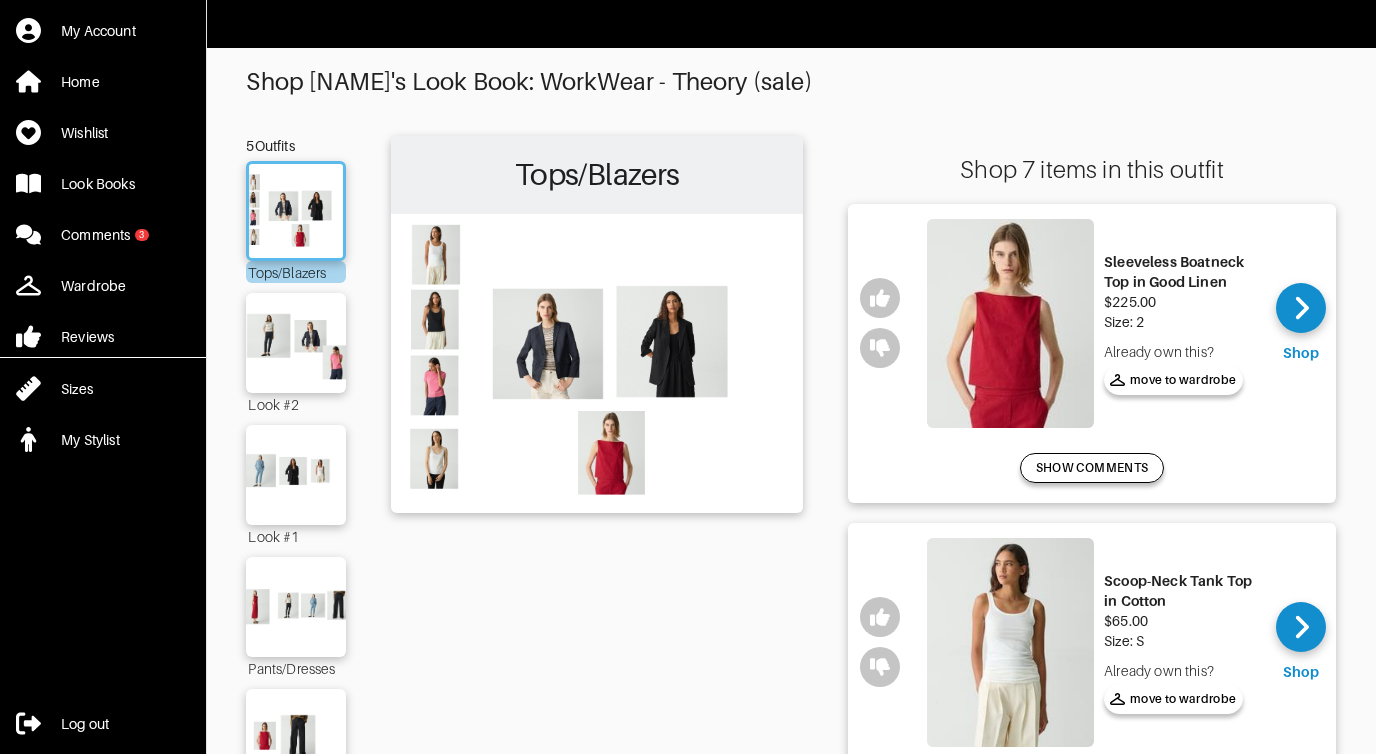 click on "SHOW COMMENTS" at bounding box center [1092, 468] 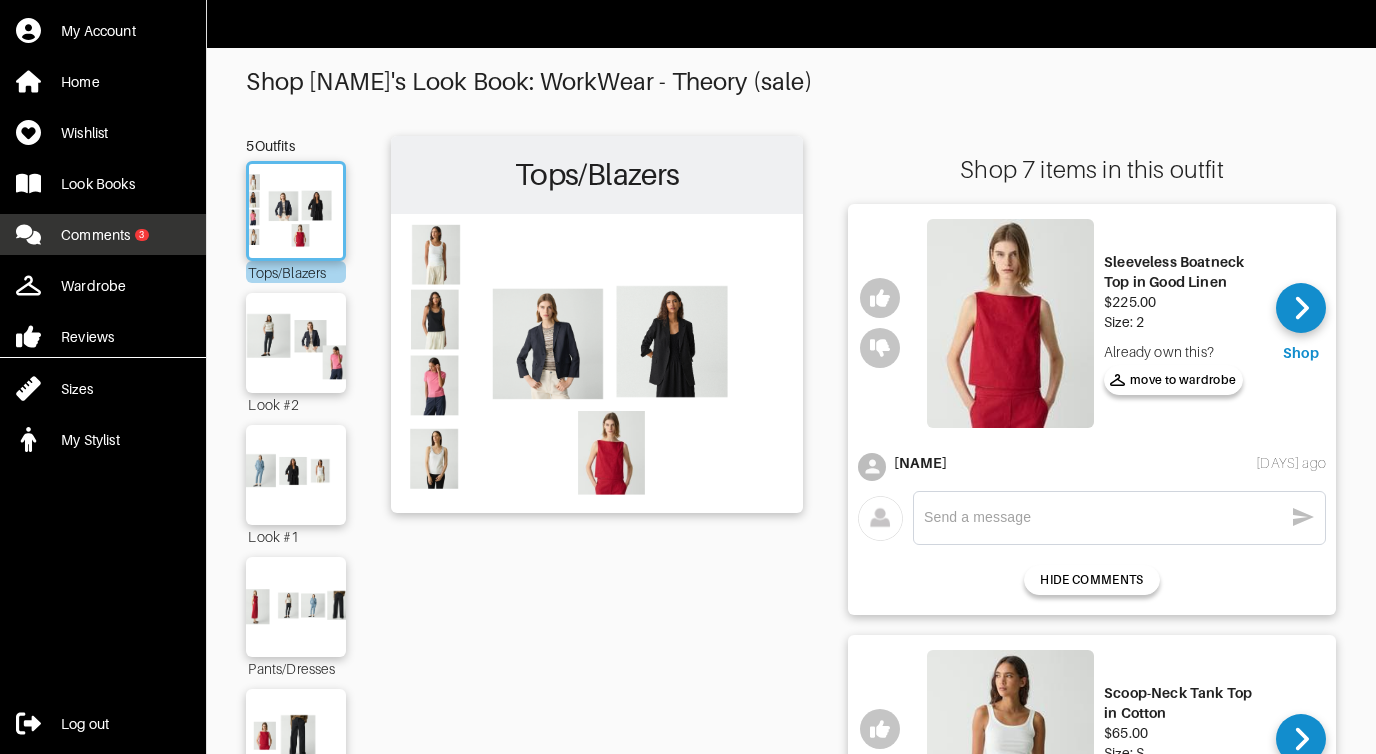 click on "Comments" at bounding box center (95, 235) 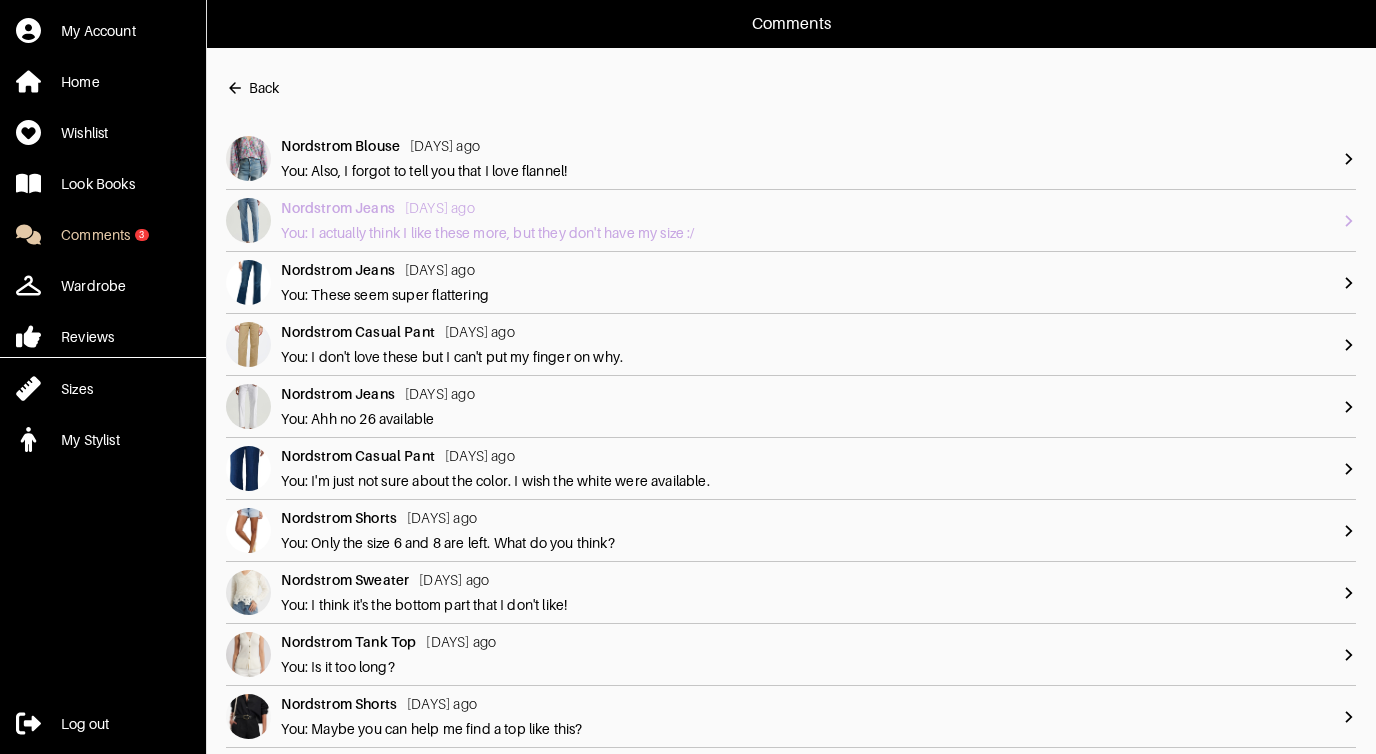 click 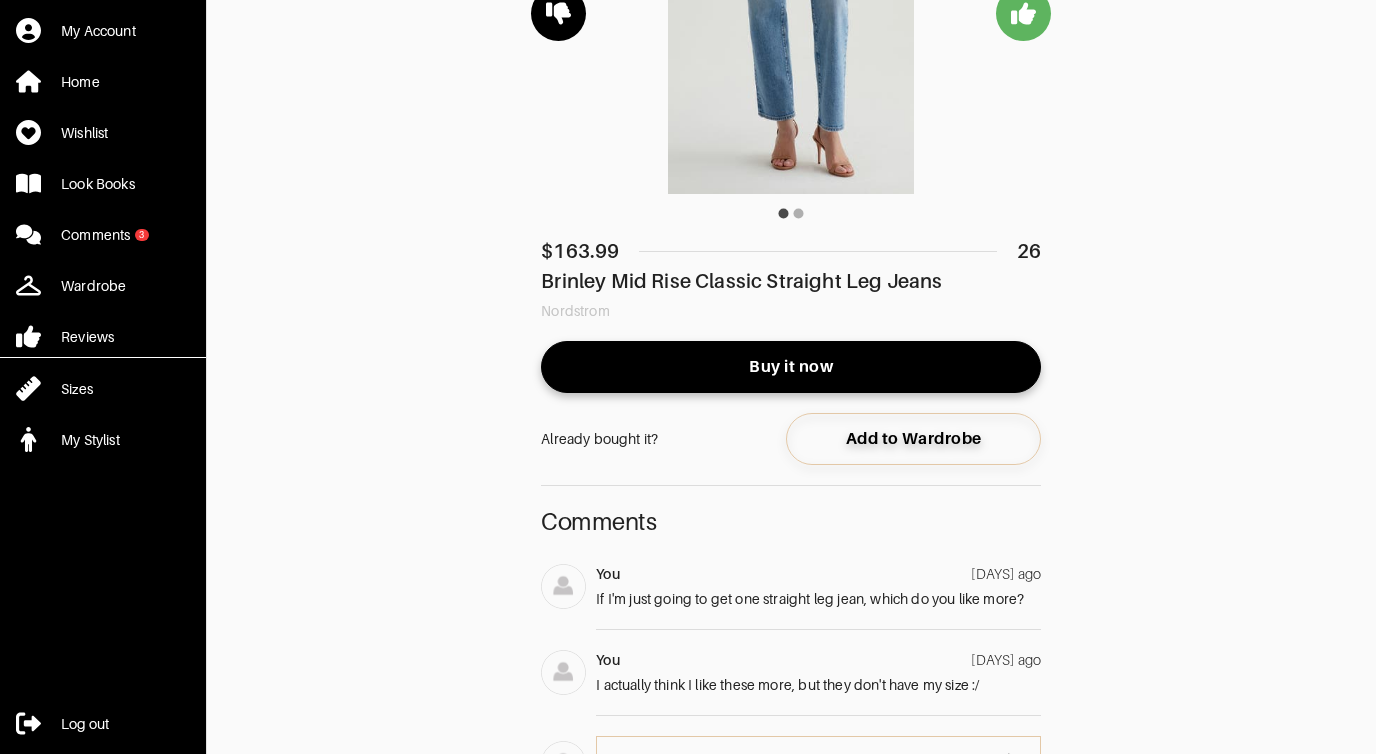 scroll, scrollTop: 280, scrollLeft: 0, axis: vertical 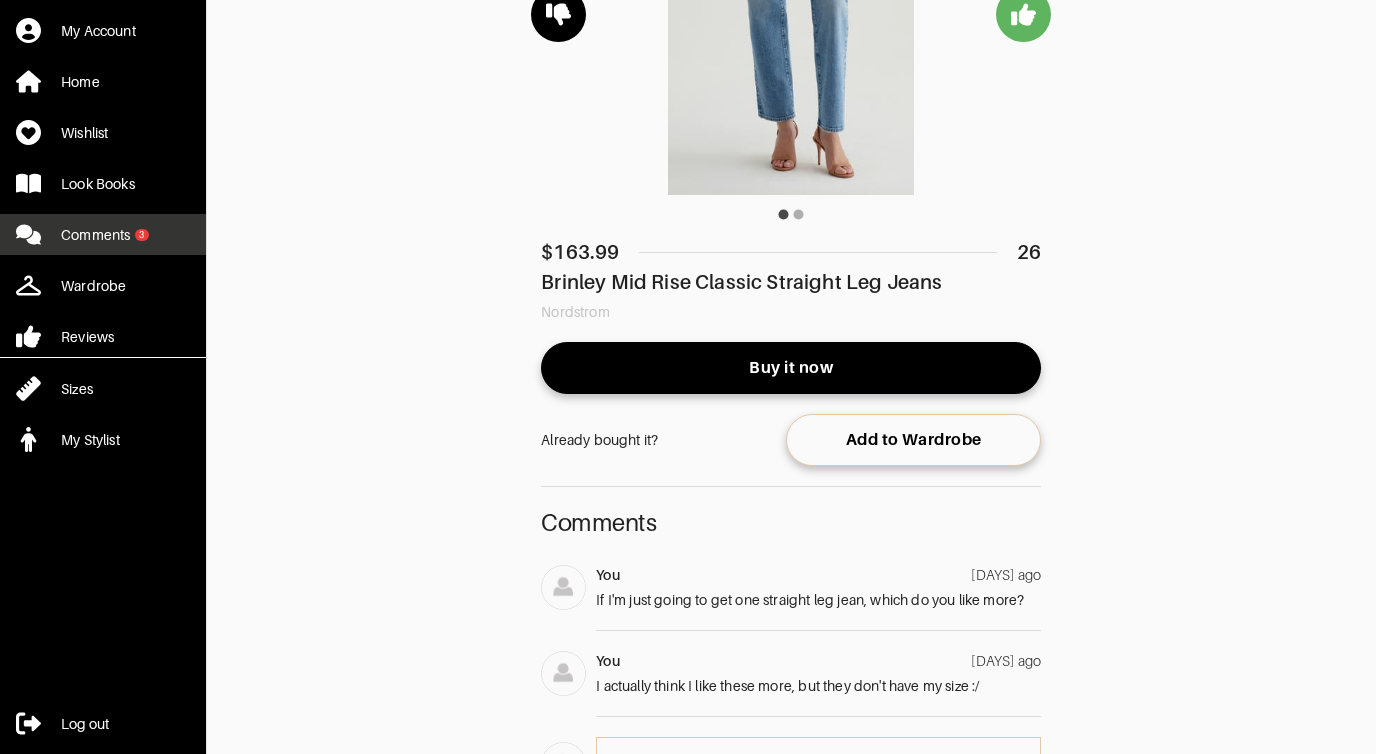 click on "Comments" at bounding box center (95, 235) 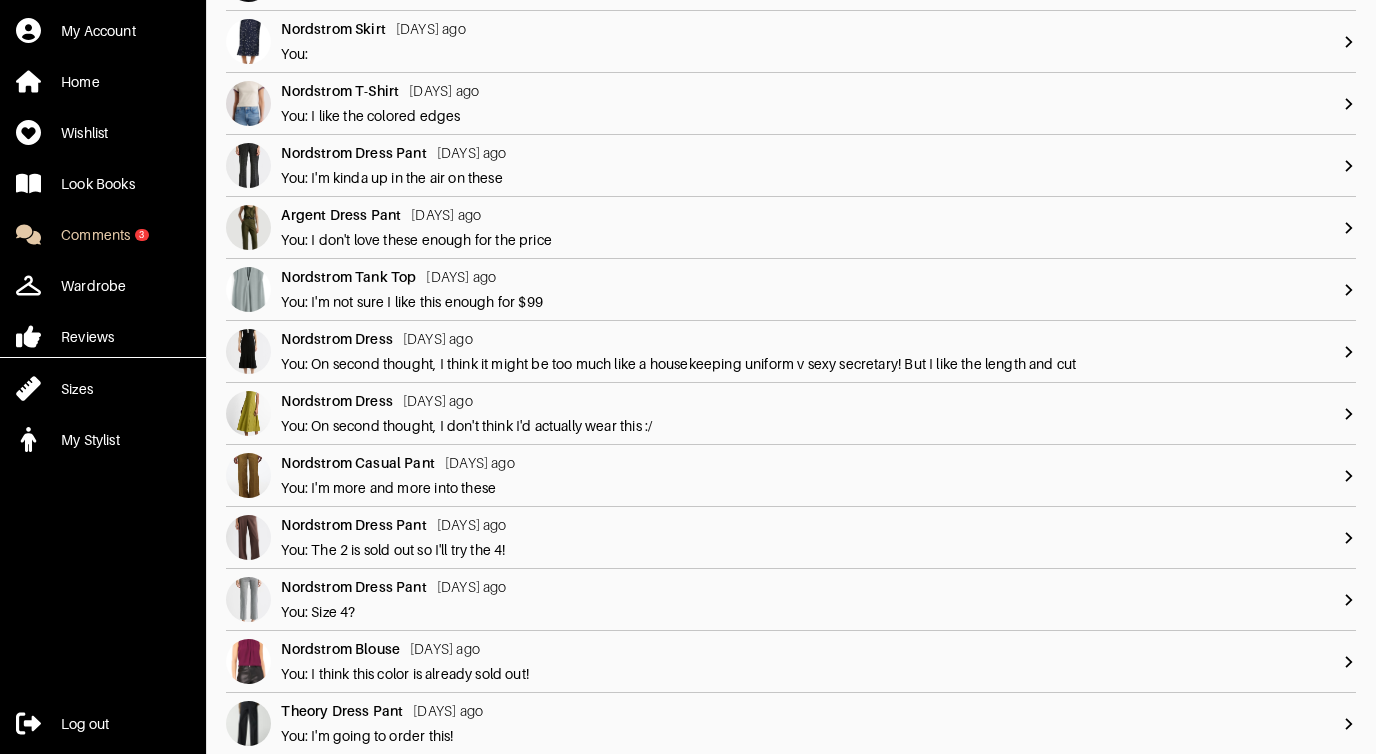 scroll, scrollTop: 760, scrollLeft: 0, axis: vertical 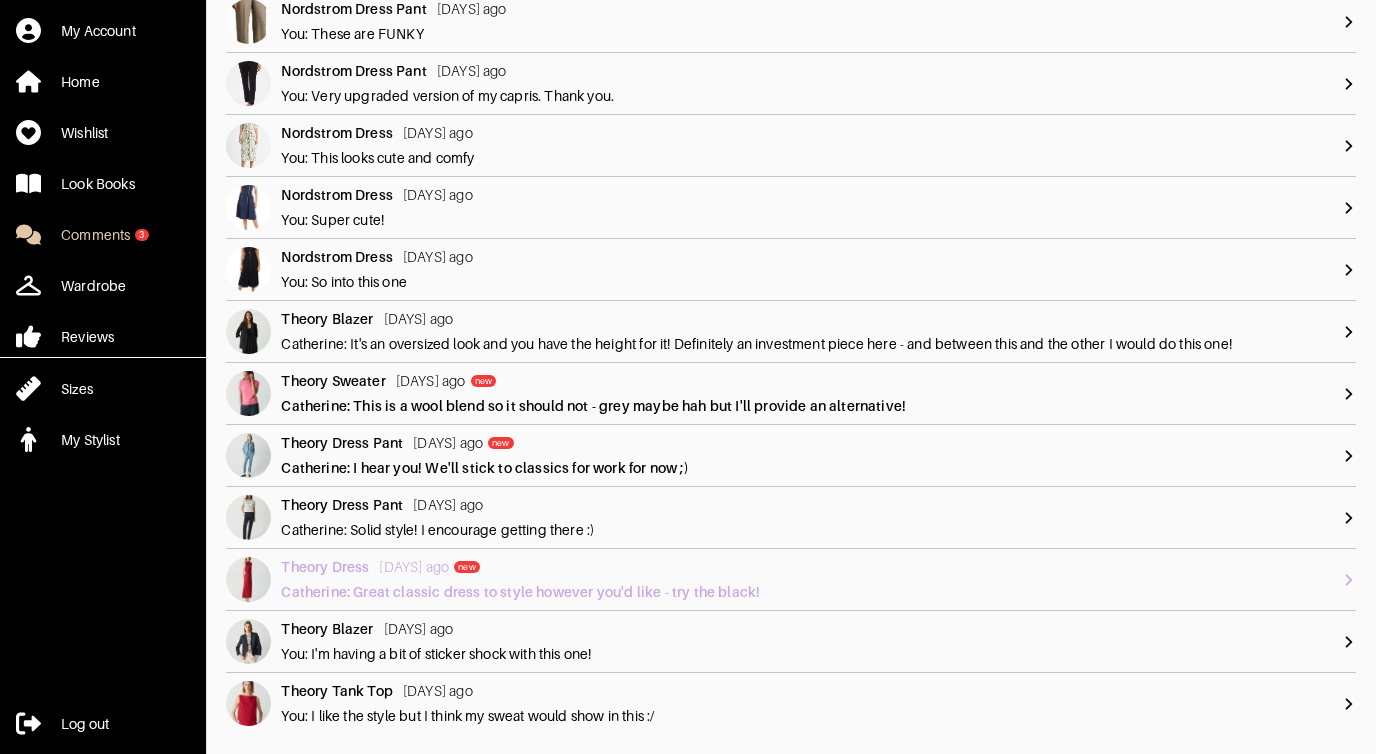 click on "Theory   Dress new 4 days ago new" at bounding box center (811, 567) 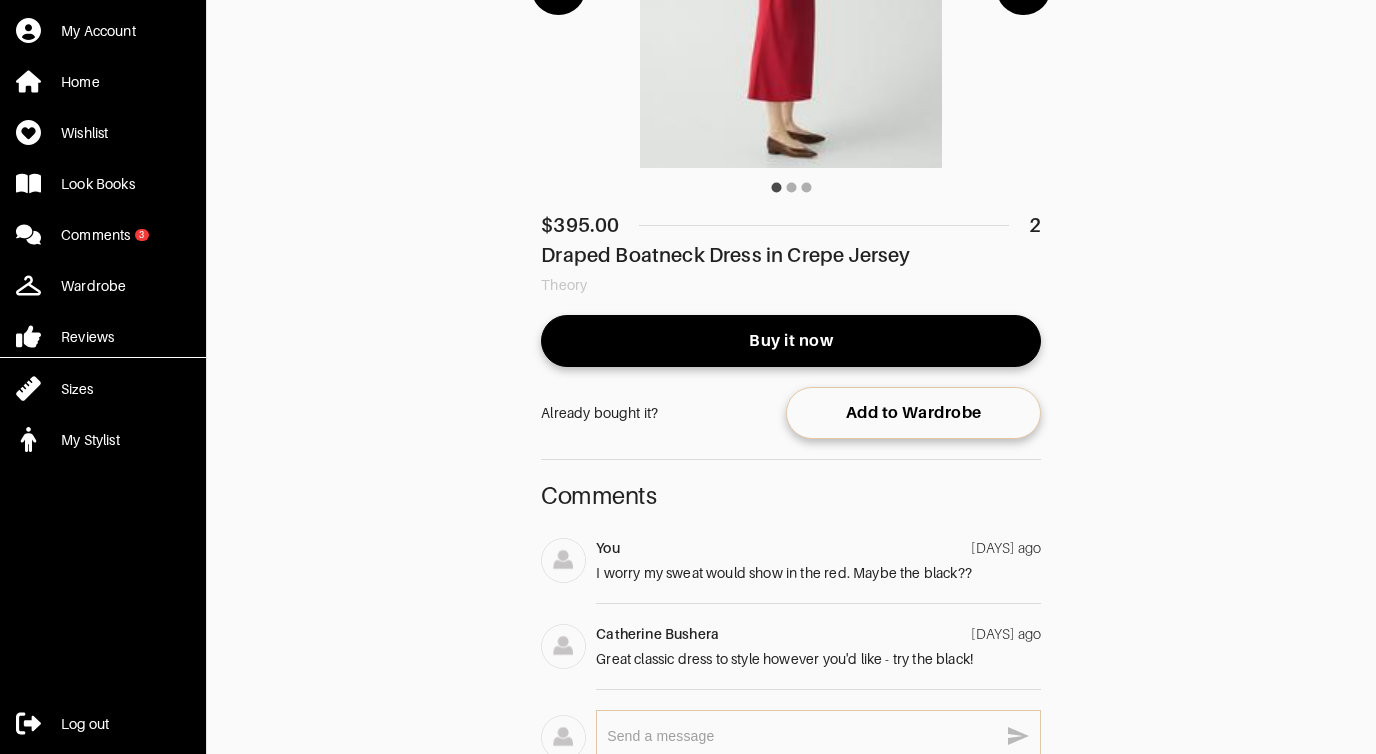 scroll, scrollTop: 267, scrollLeft: 0, axis: vertical 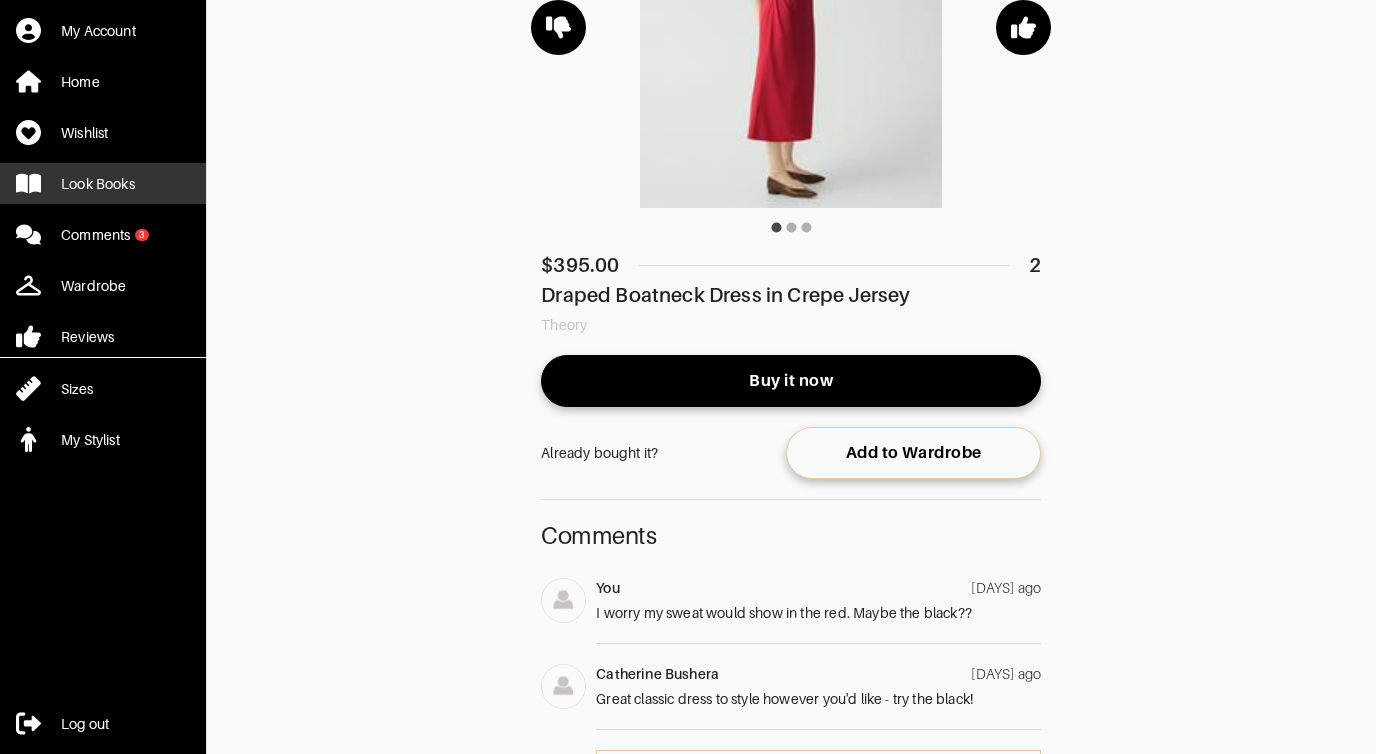 click on "Look Books" at bounding box center [98, 184] 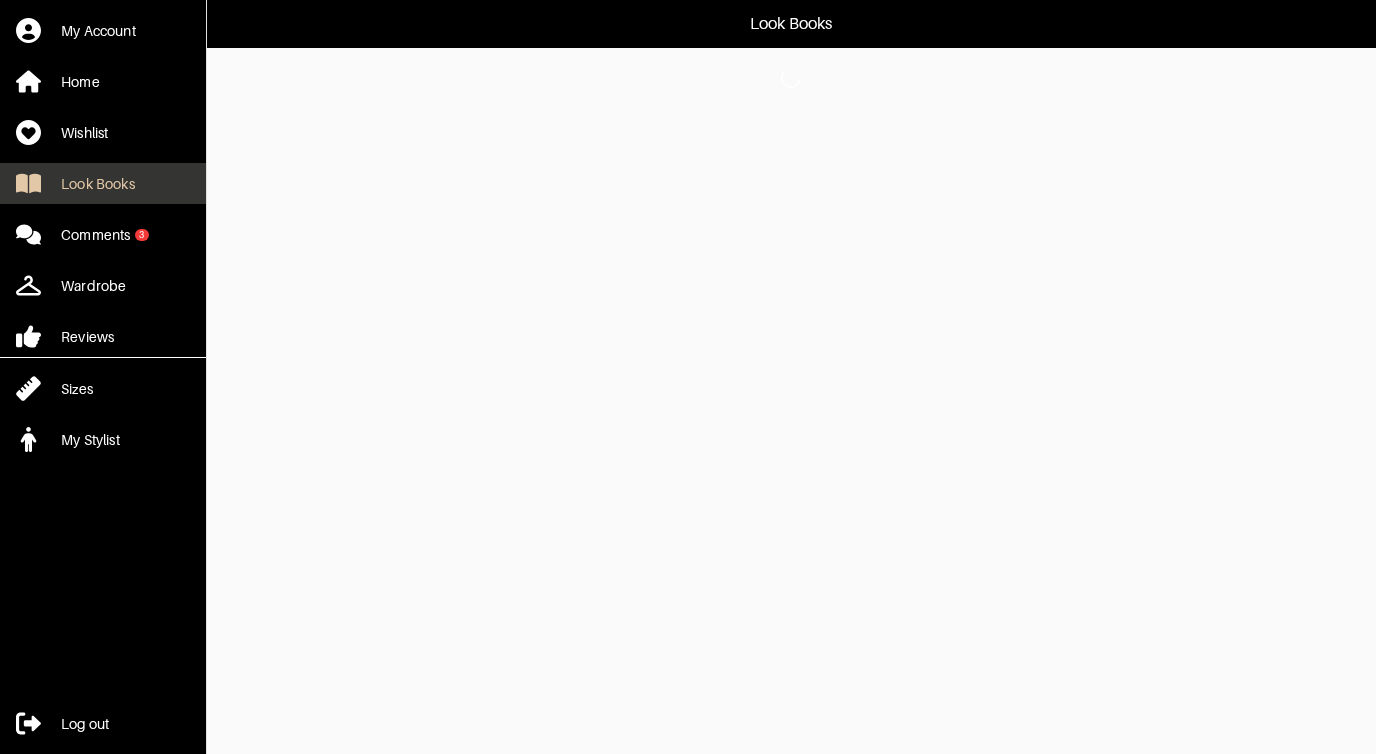 scroll, scrollTop: 0, scrollLeft: 0, axis: both 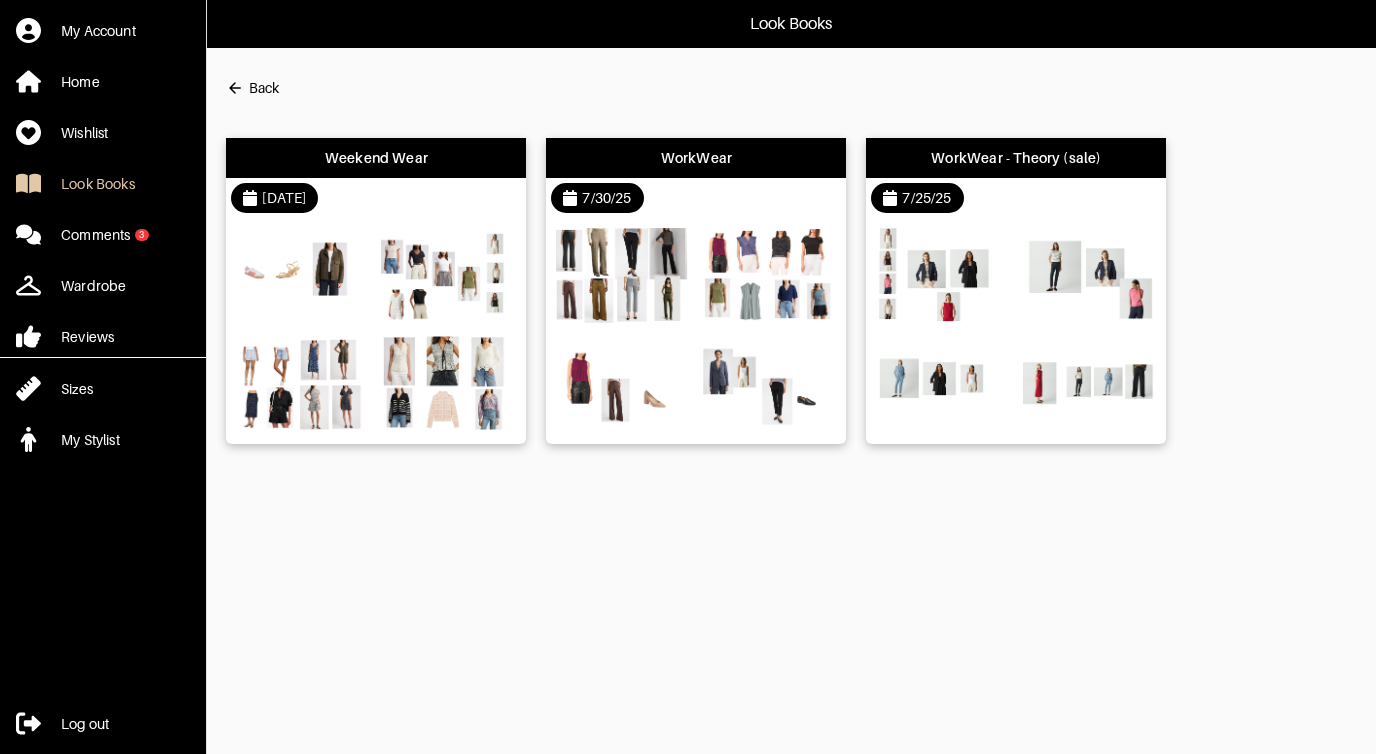 click on "Weekend Wear" at bounding box center (376, 158) 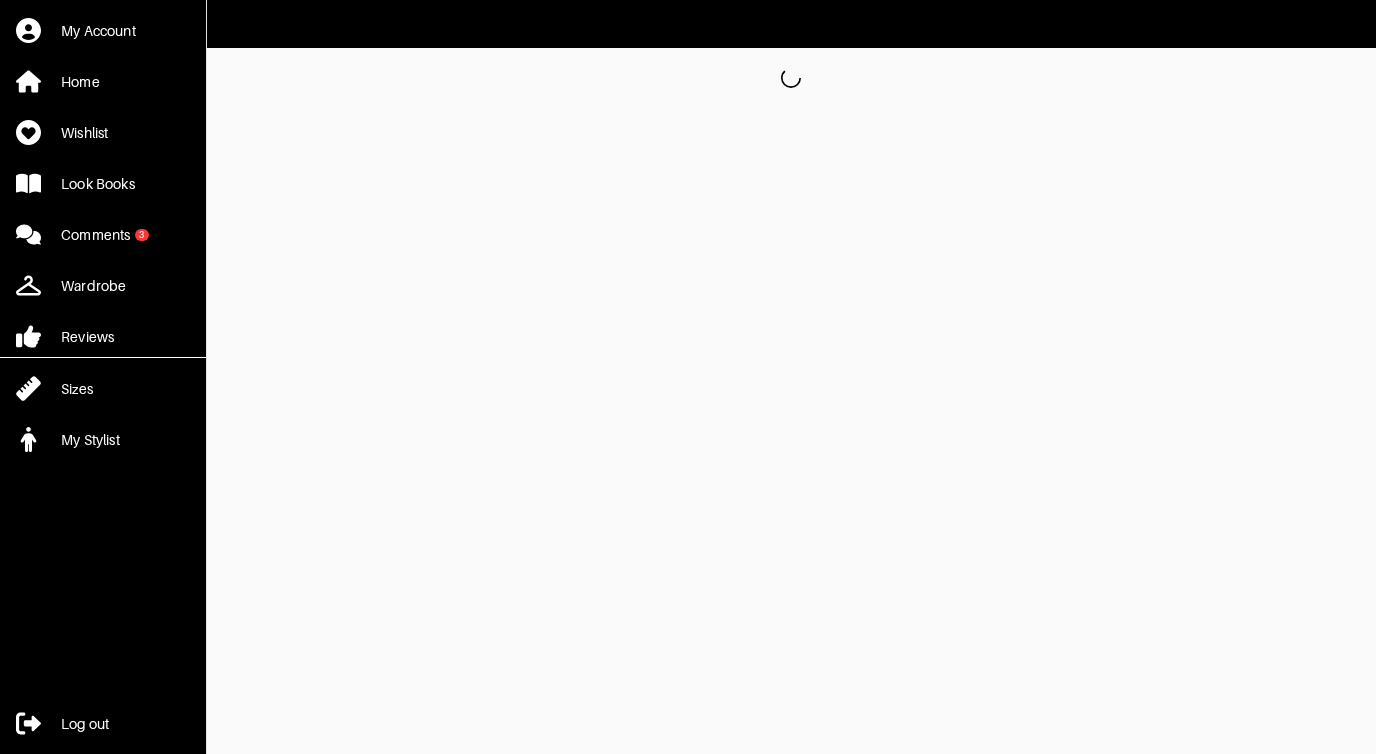 click on "My Account Home Wishlist Look Books Comments 3 Wardrobe Reviews Sizes My Stylist Log out Garmentier" at bounding box center [688, 54] 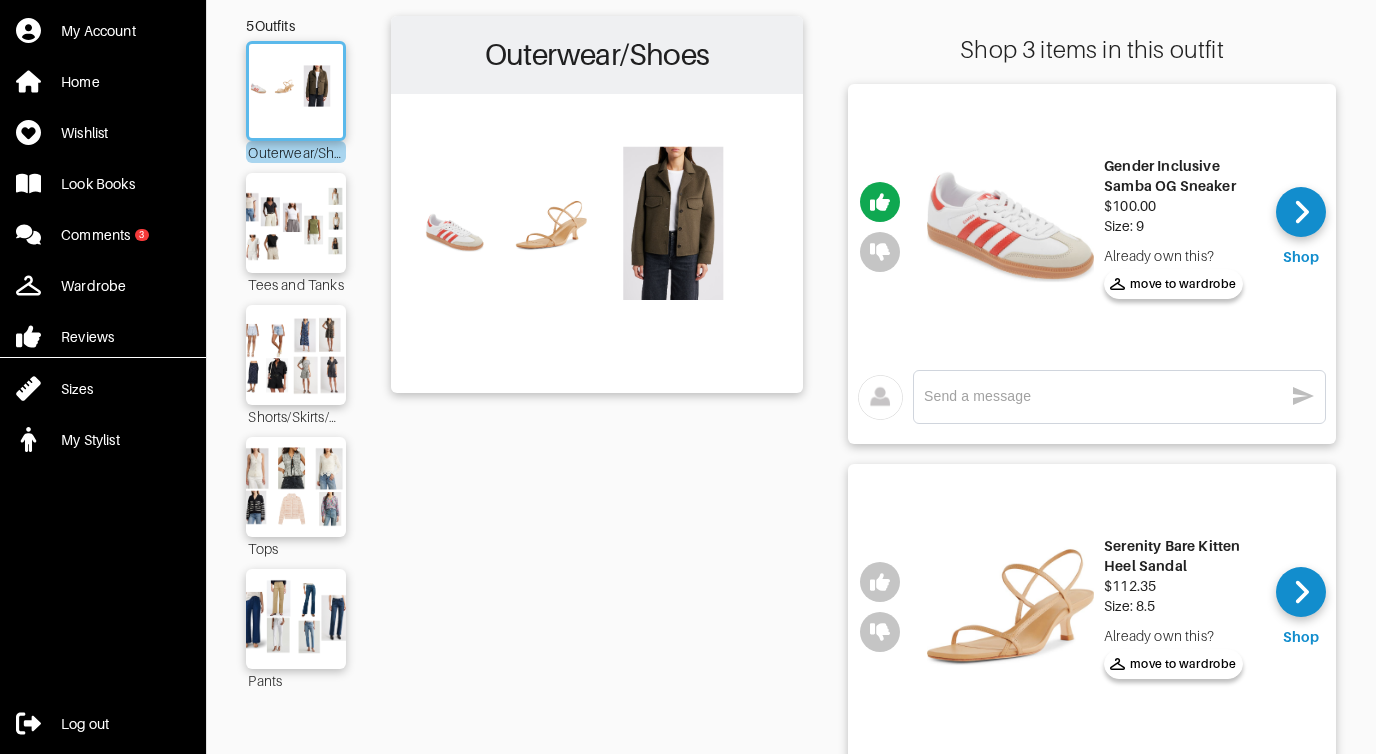 scroll, scrollTop: 606, scrollLeft: 0, axis: vertical 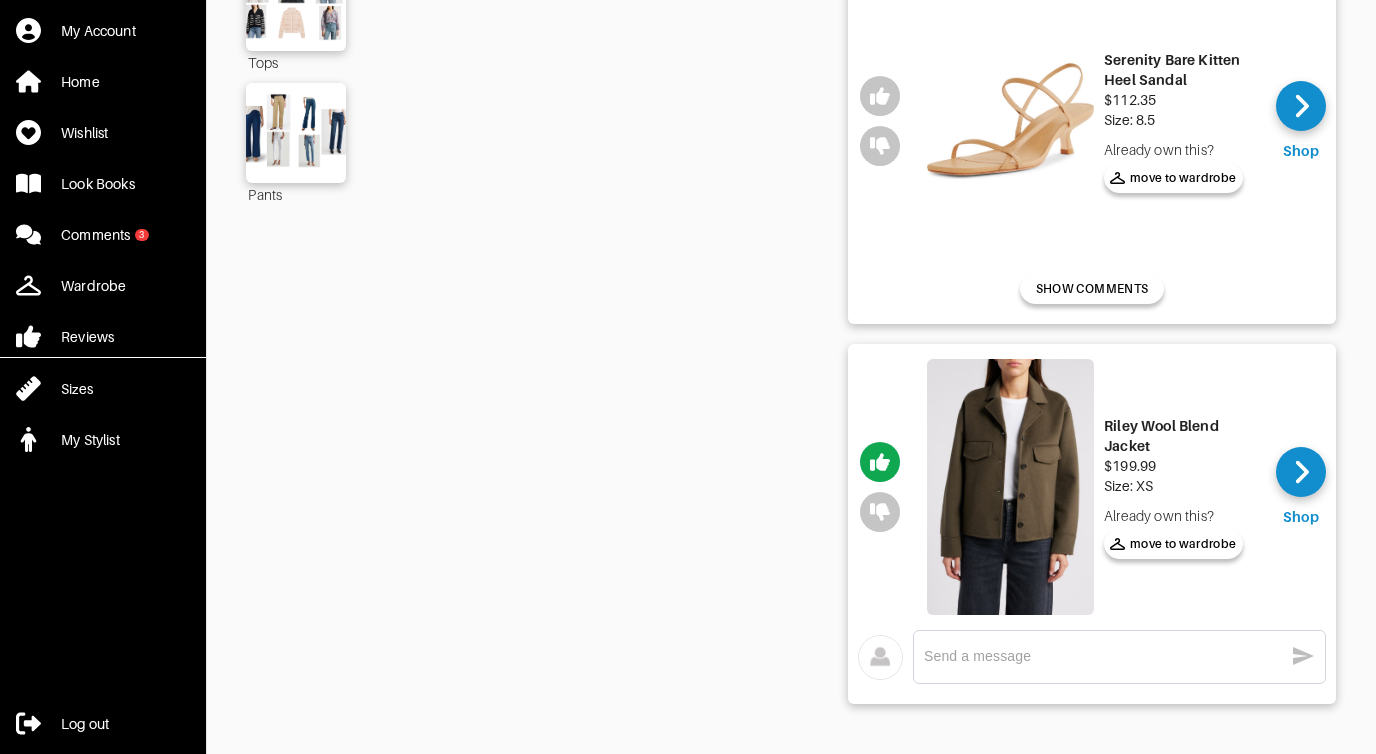 click on "x" at bounding box center [1119, 657] 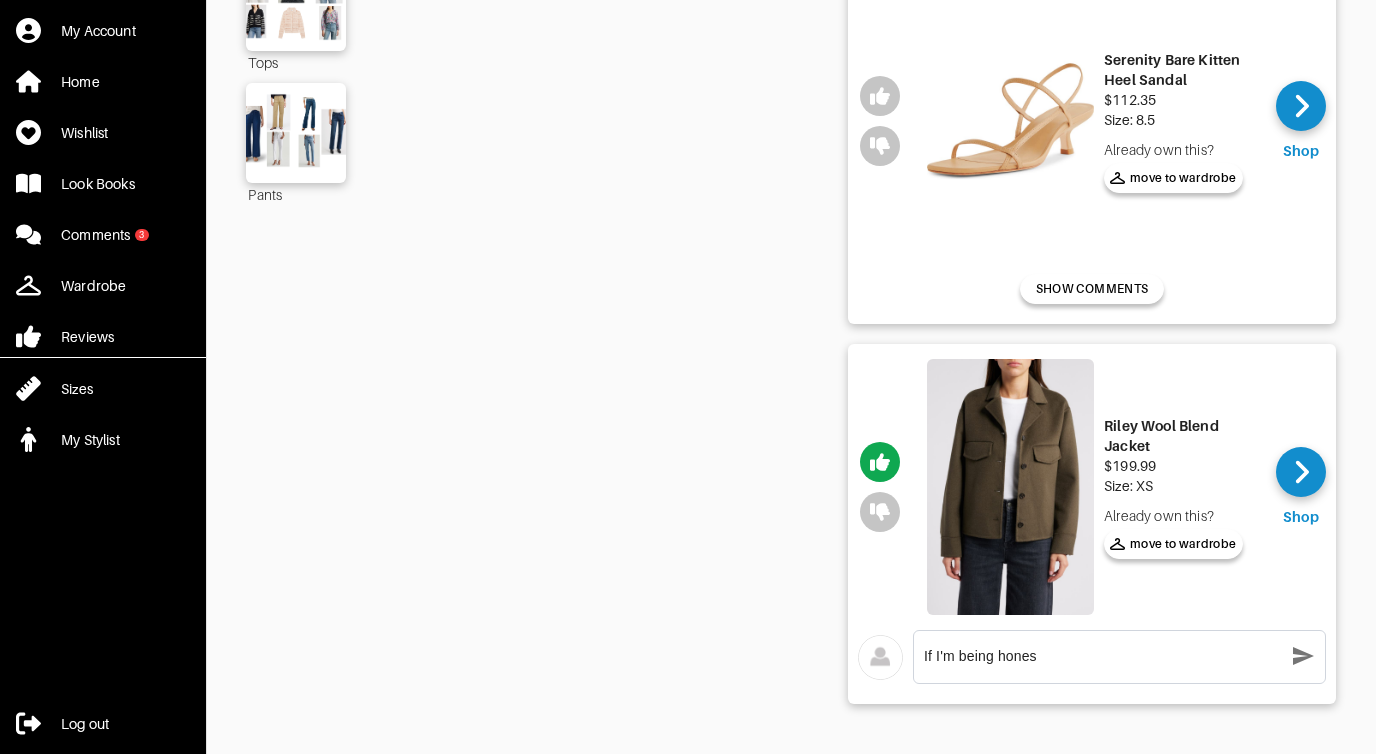 type on "If I'm being hones" 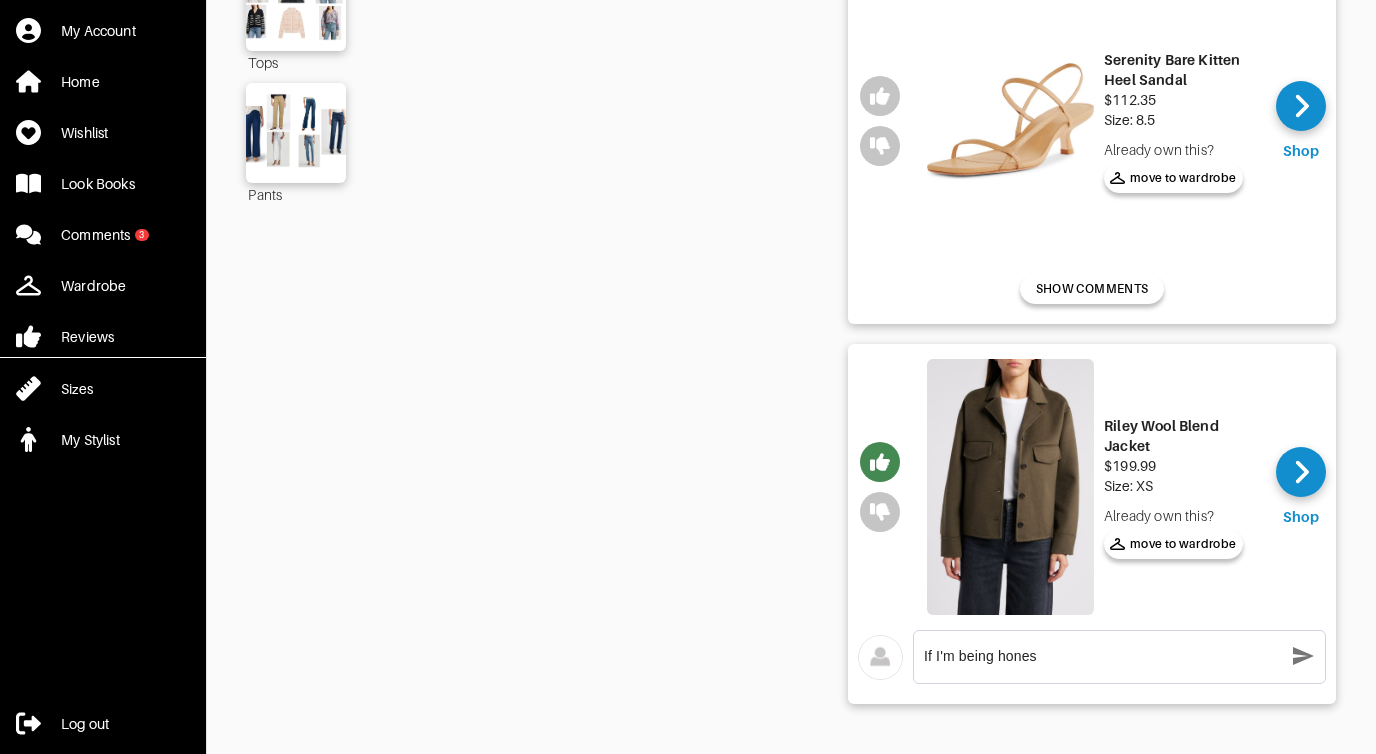 click at bounding box center (880, 462) 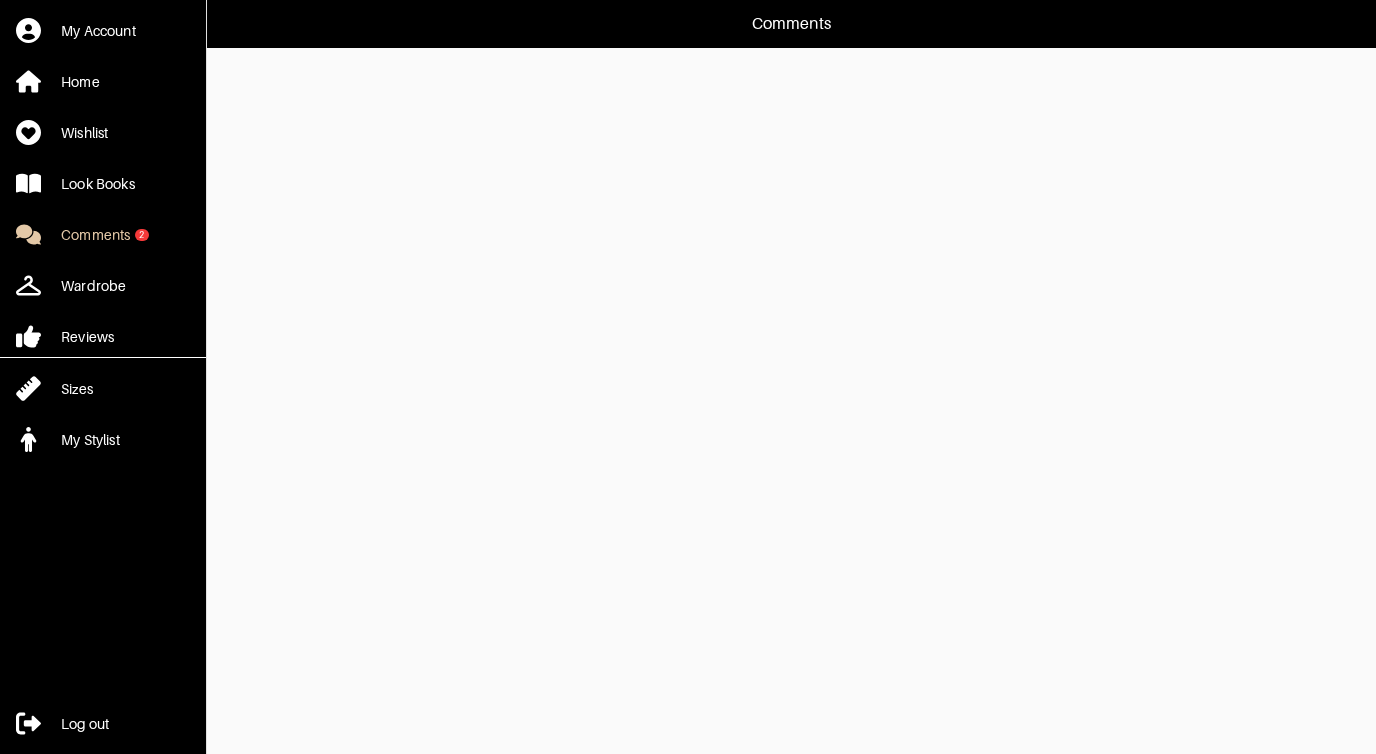 scroll, scrollTop: 0, scrollLeft: 0, axis: both 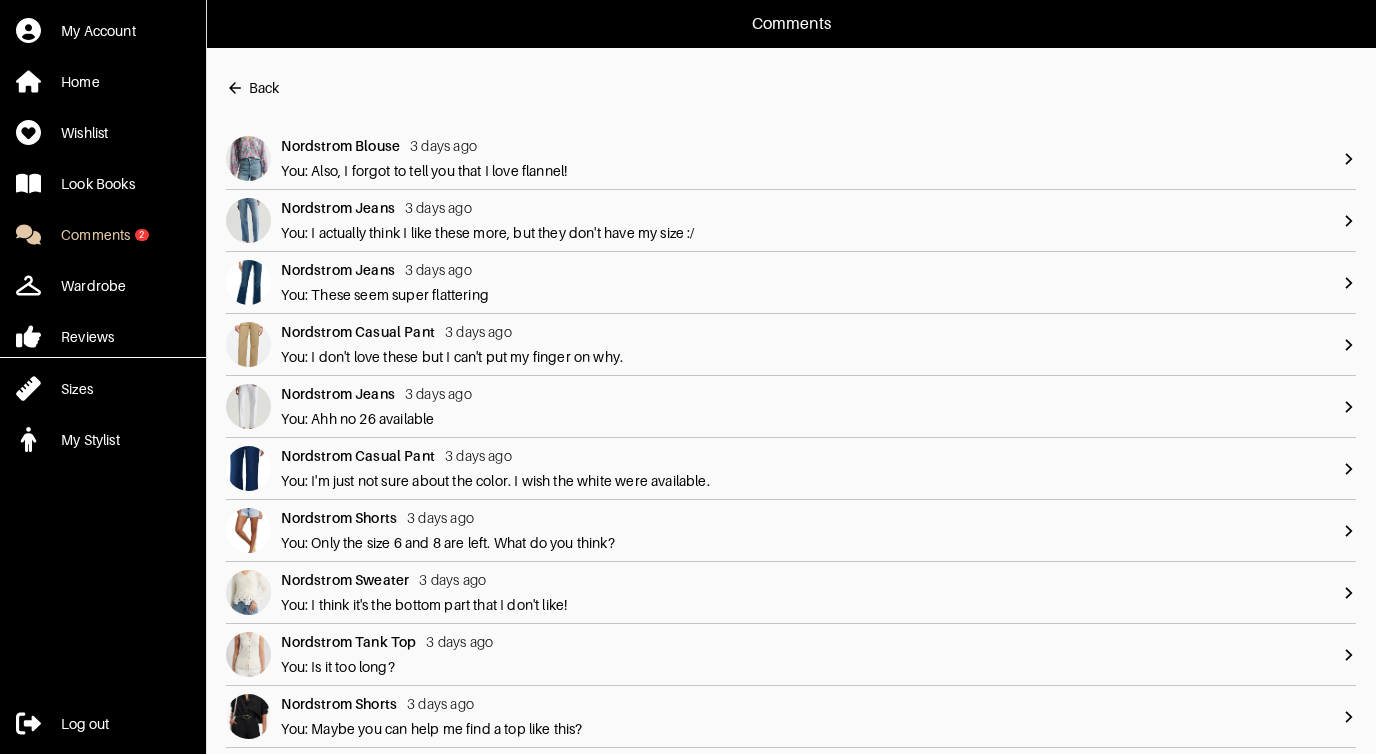 click on "Back" at bounding box center (264, 88) 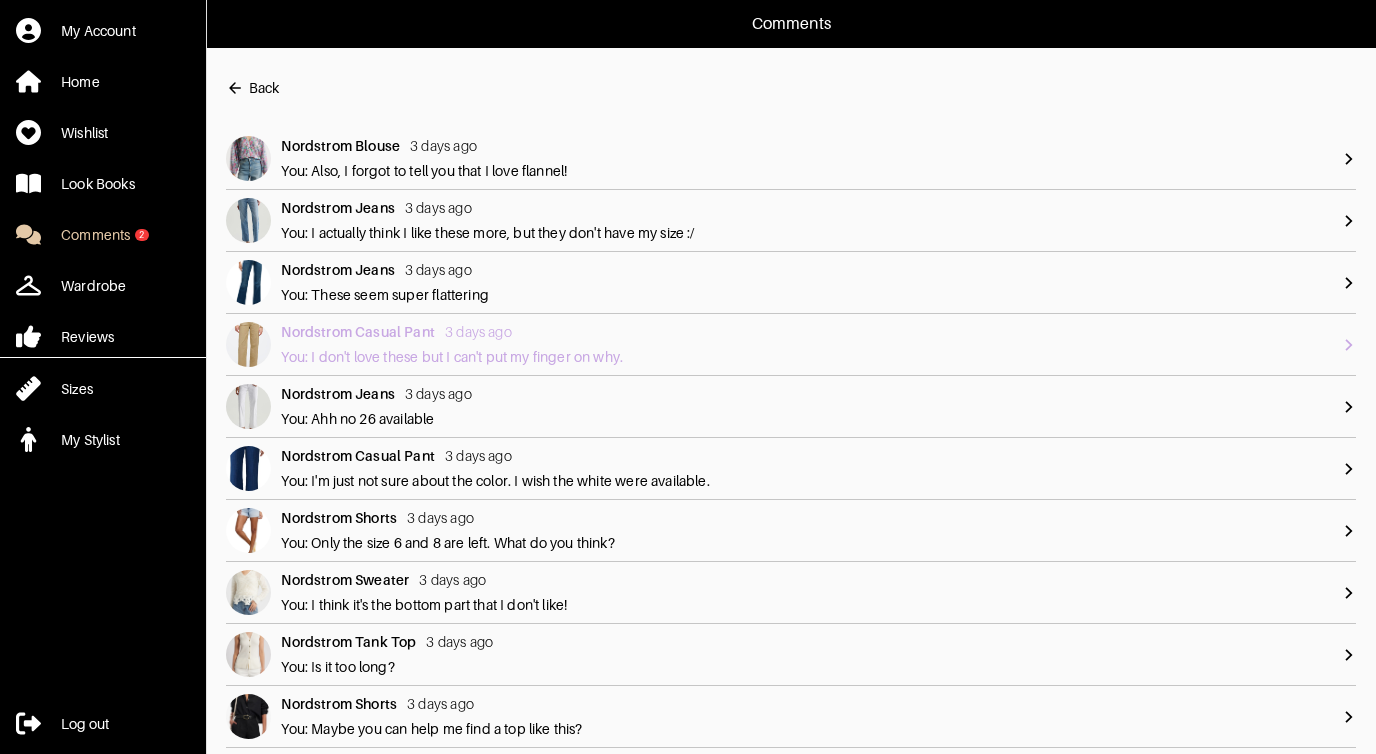 type 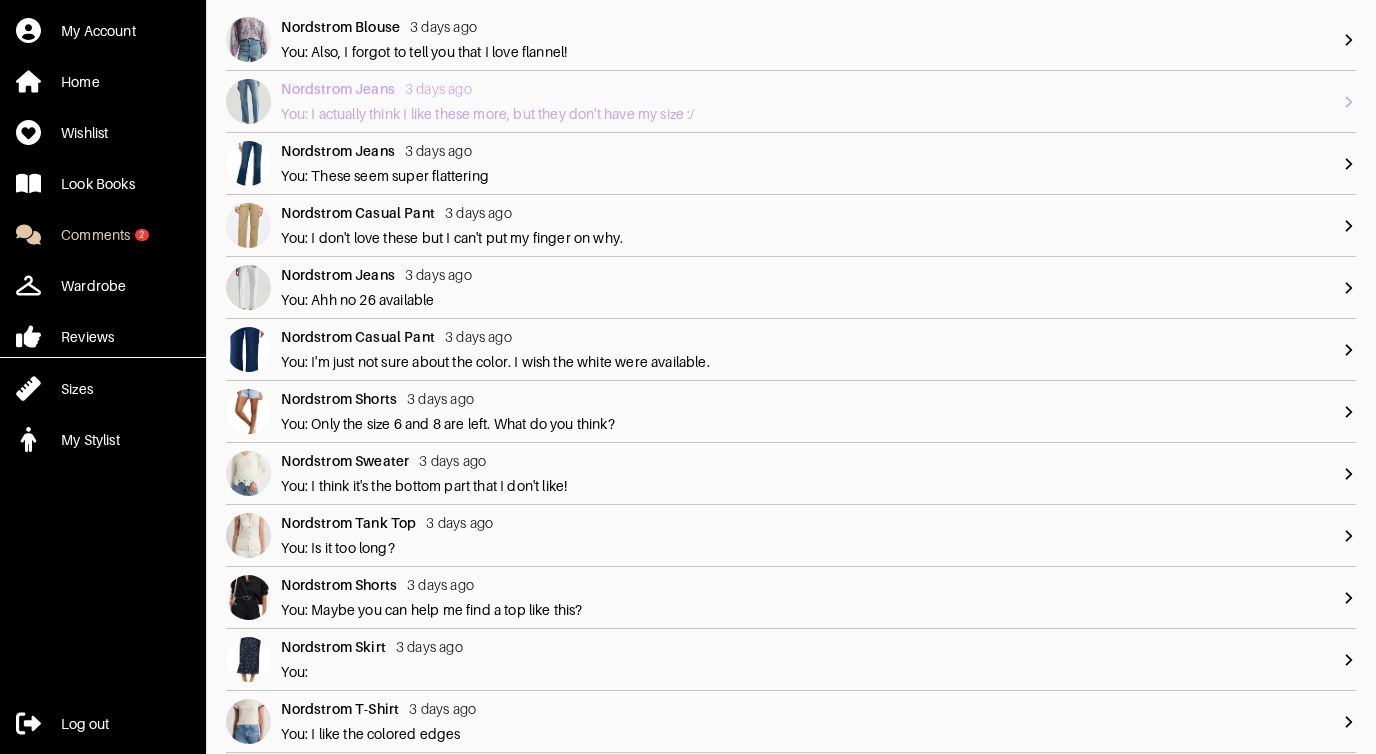 scroll, scrollTop: 120, scrollLeft: 0, axis: vertical 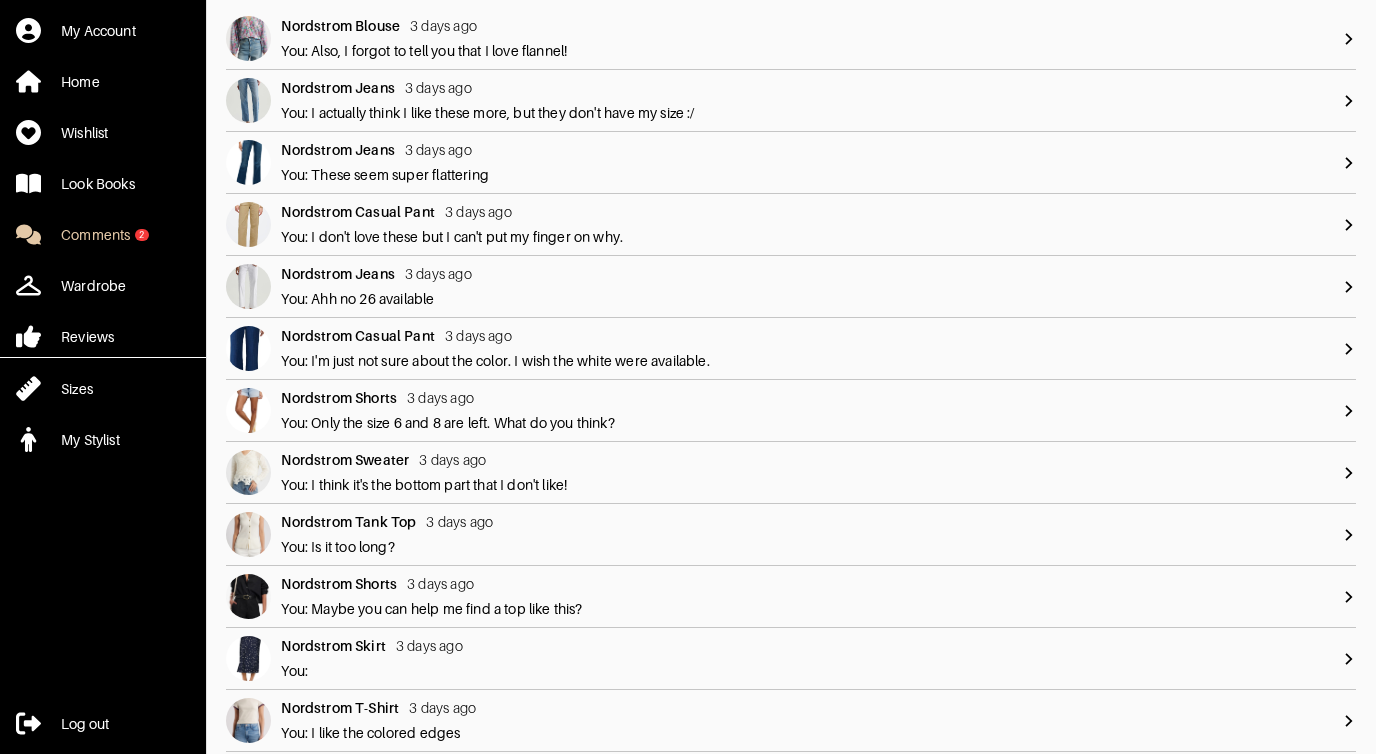 click on "Comments My Account Home Wishlist Look Books Comments 2 Wardrobe Reviews Sizes My Stylist Log out Back Nordstrom    Blouse 3 days ago You: Also, I forgot to tell you that I love flannel!  Nordstrom    Jeans 3 days ago You: I actually think I like these more, but they don't have my size :/ Nordstrom    Jeans 3 days ago You: These seem super flattering Nordstrom    Casual Pant 3 days ago You: I don't love these but I can't put my finger on why.  Nordstrom    Jeans 3 days ago You: Ahh no 26 available Nordstrom    Casual Pant 3 days ago You: I'm just not sure about the color. I wish the white were available.  Nordstrom    Shorts 3 days ago You: Only the size 6 and 8 are left. What do you think? Nordstrom    Sweater 3 days ago You: I think it's the bottom part that I don't like! Nordstrom    Tank Top 3 days ago You: Is it too long? Nordstrom    Shorts 3 days ago You: Maybe you can help me find a top like this? Nordstrom    Skirt 3 days ago You:  Nordstrom    T-Shirt 3 days ago You: I like the colored edges" at bounding box center (688, 1431) 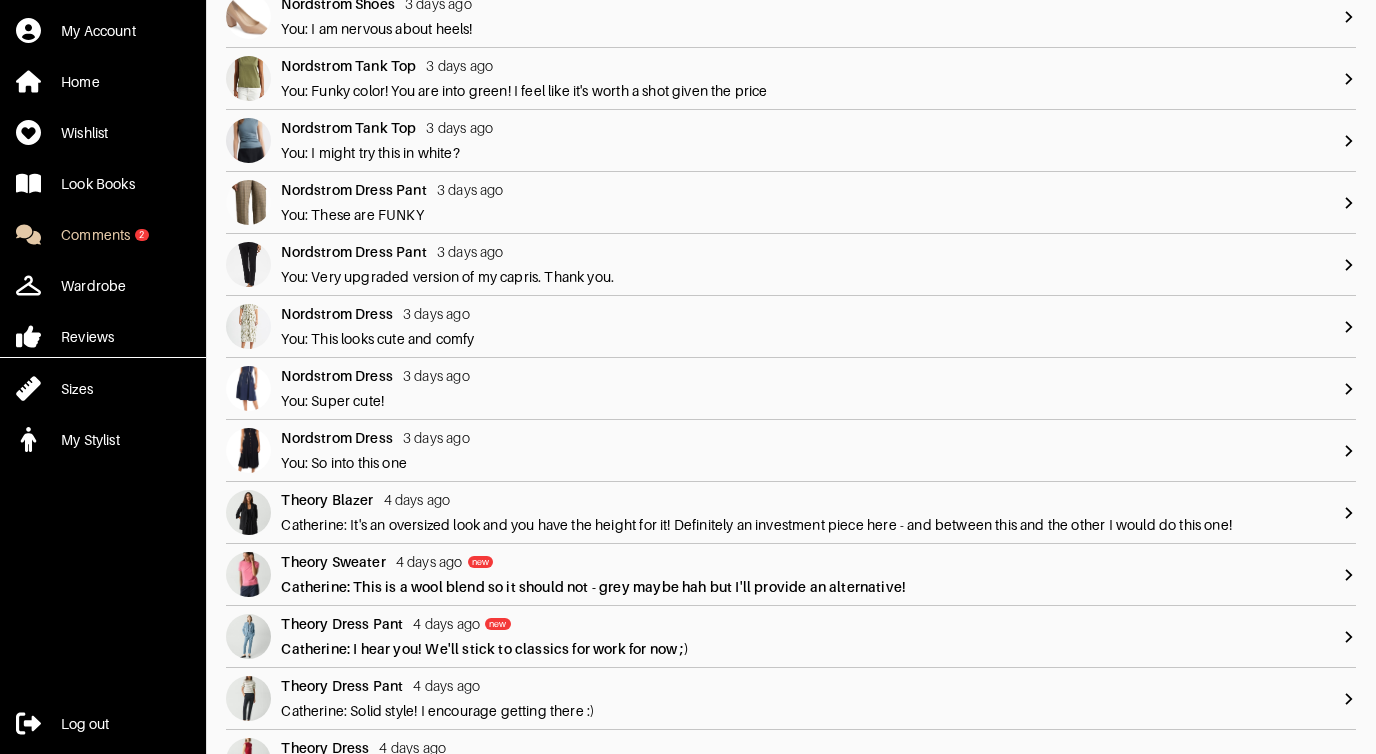 scroll, scrollTop: 2369, scrollLeft: 0, axis: vertical 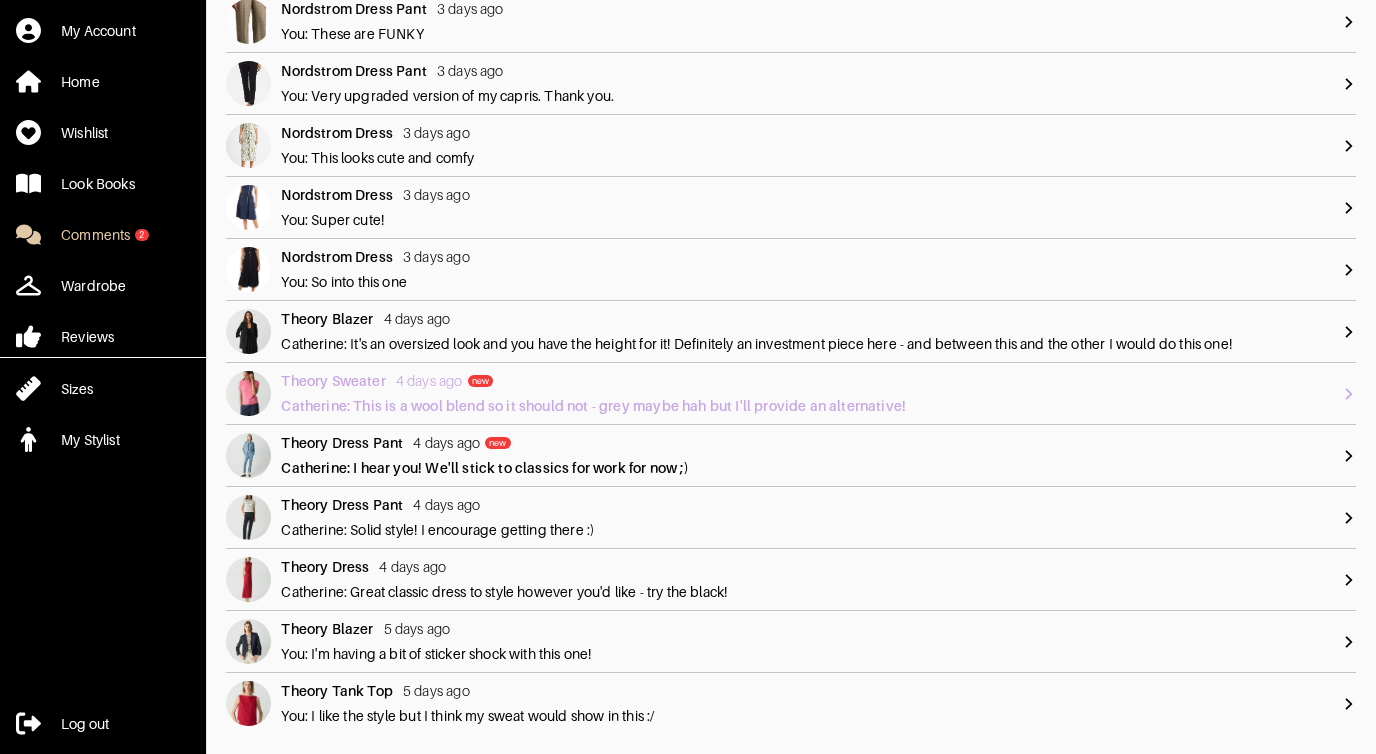 click on "Catherine: This is a wool blend so it should not - grey maybe hah but I'll provide an alternative!" at bounding box center [811, 406] 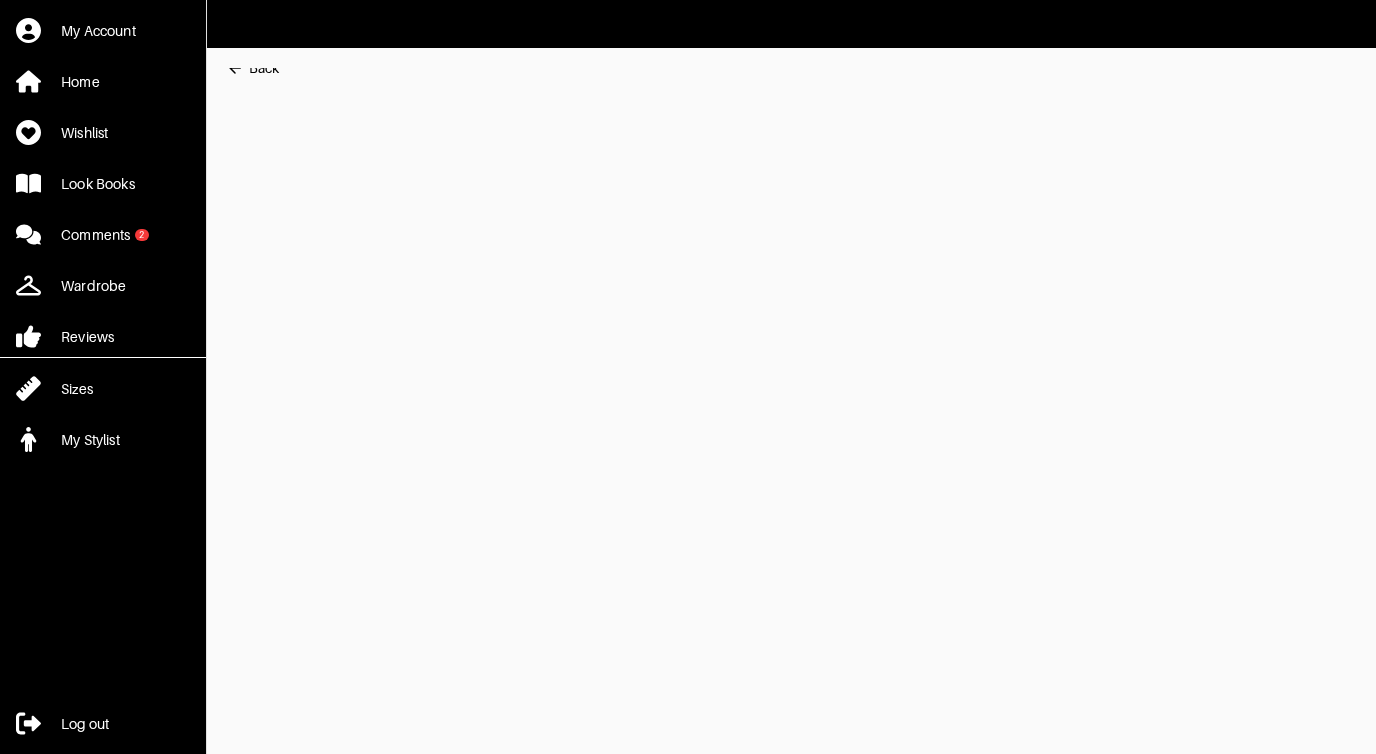 scroll, scrollTop: 0, scrollLeft: 0, axis: both 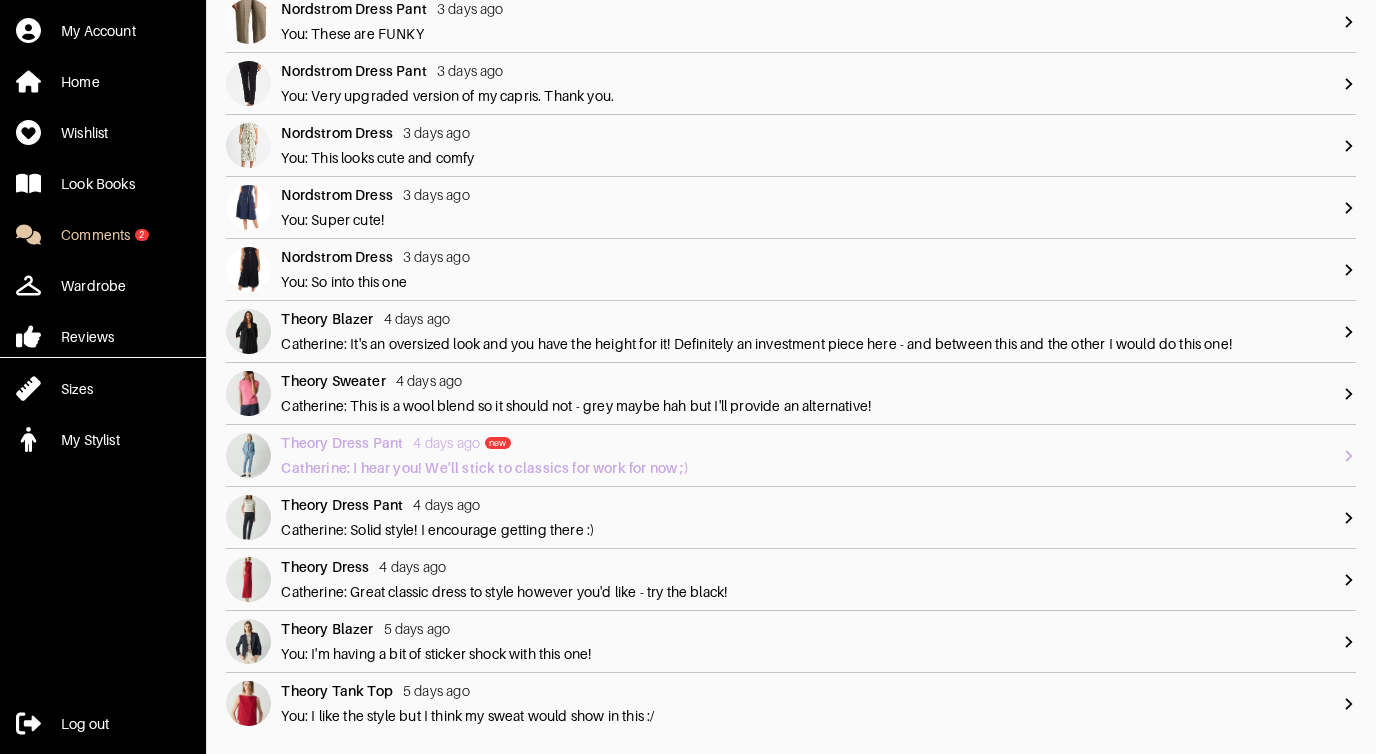 click on "Theory   Dress Pant new 4 days ago new [NAME]: I hear you! We'll stick to classics for work for now ;)" at bounding box center [811, 455] 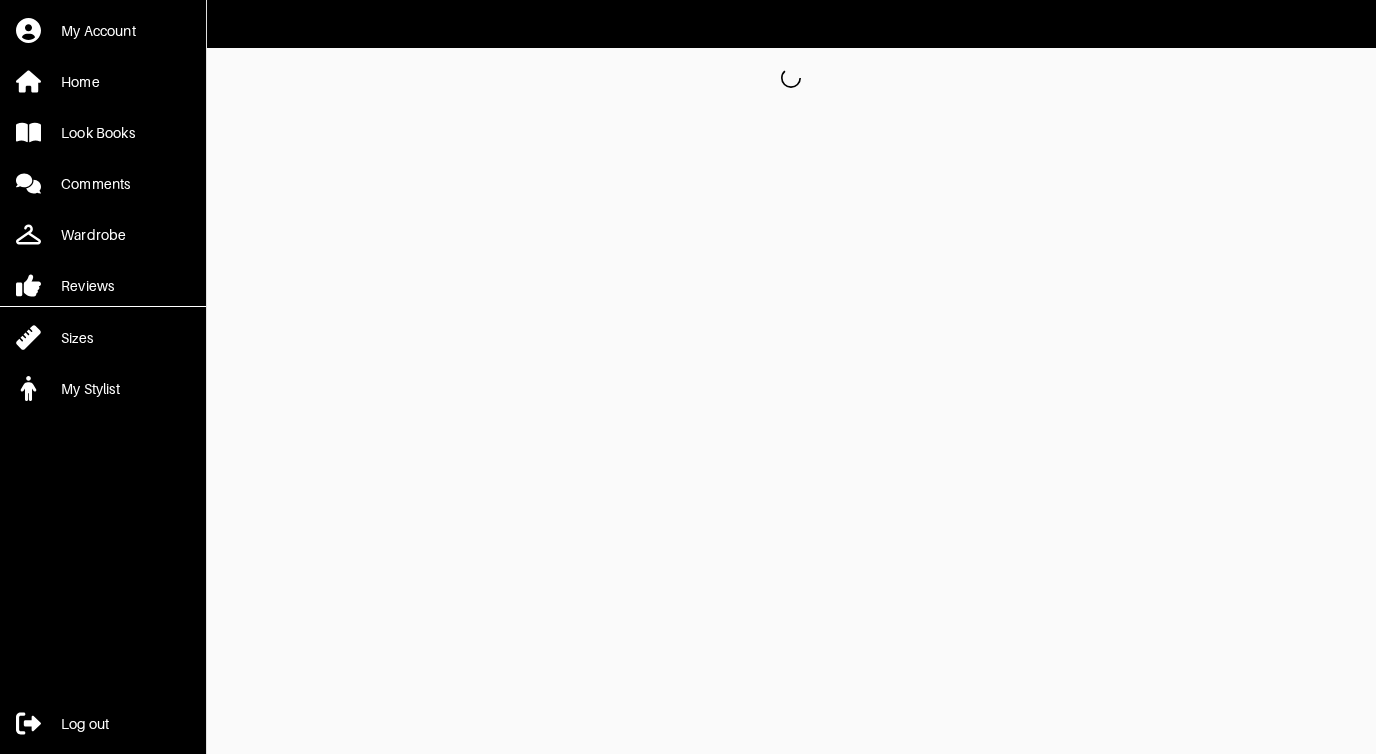 scroll, scrollTop: 0, scrollLeft: 0, axis: both 